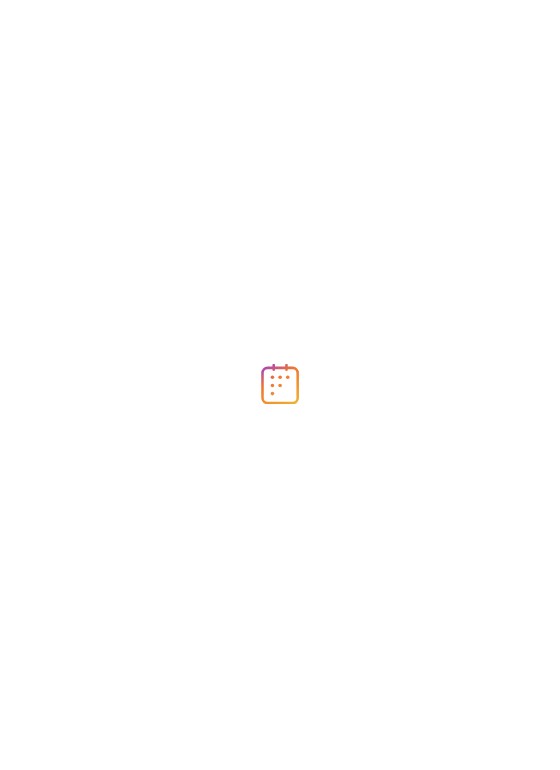 scroll, scrollTop: 0, scrollLeft: 0, axis: both 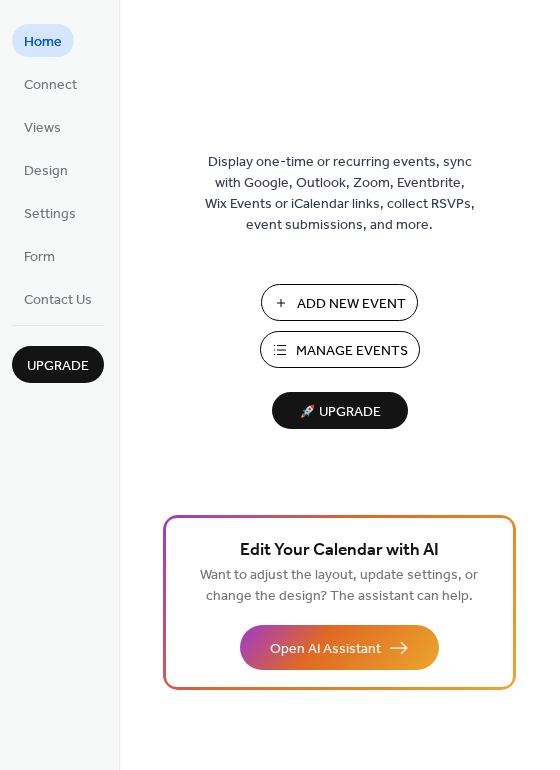 click on "Add New Event" at bounding box center (351, 304) 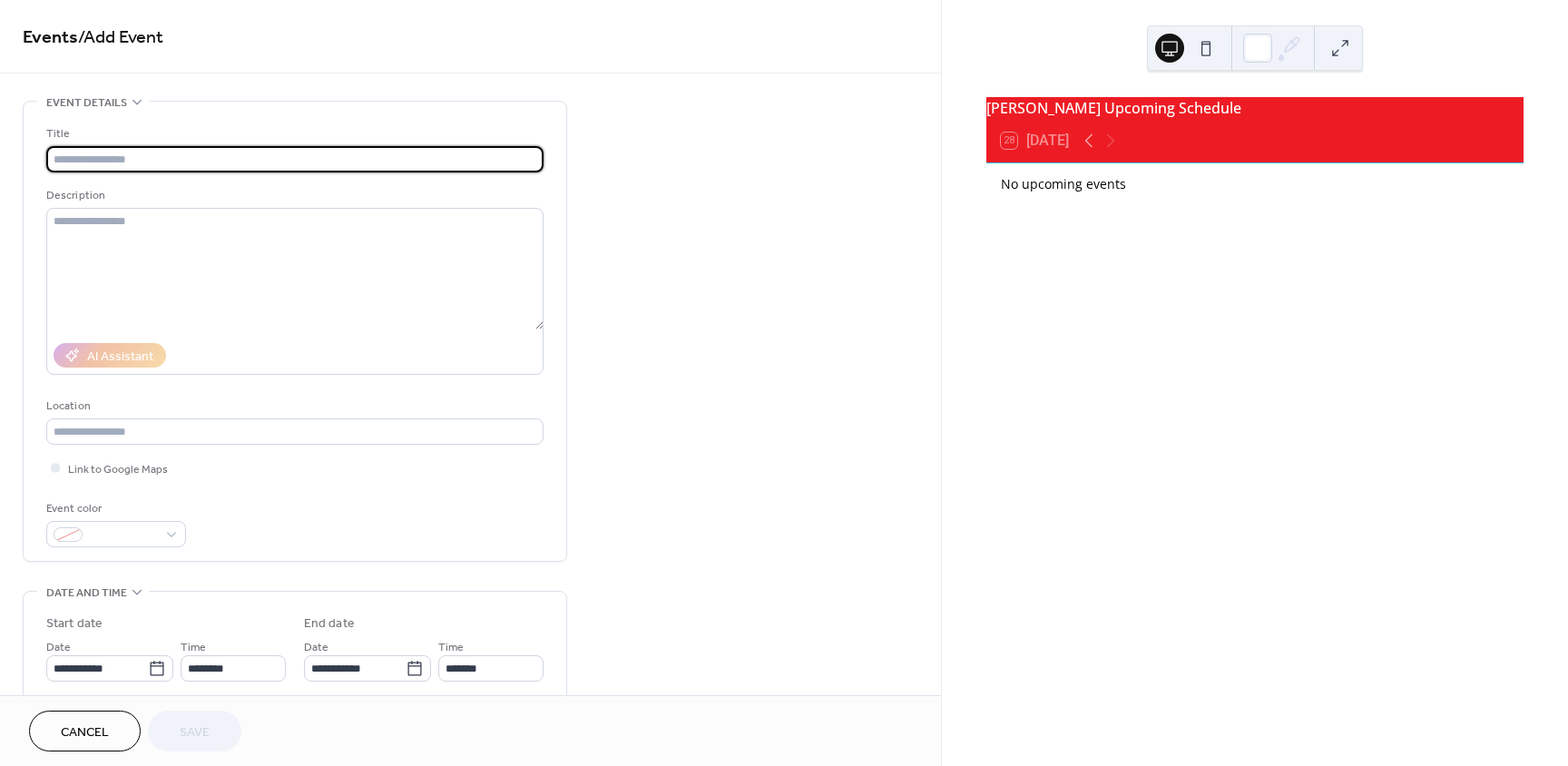 scroll, scrollTop: 0, scrollLeft: 0, axis: both 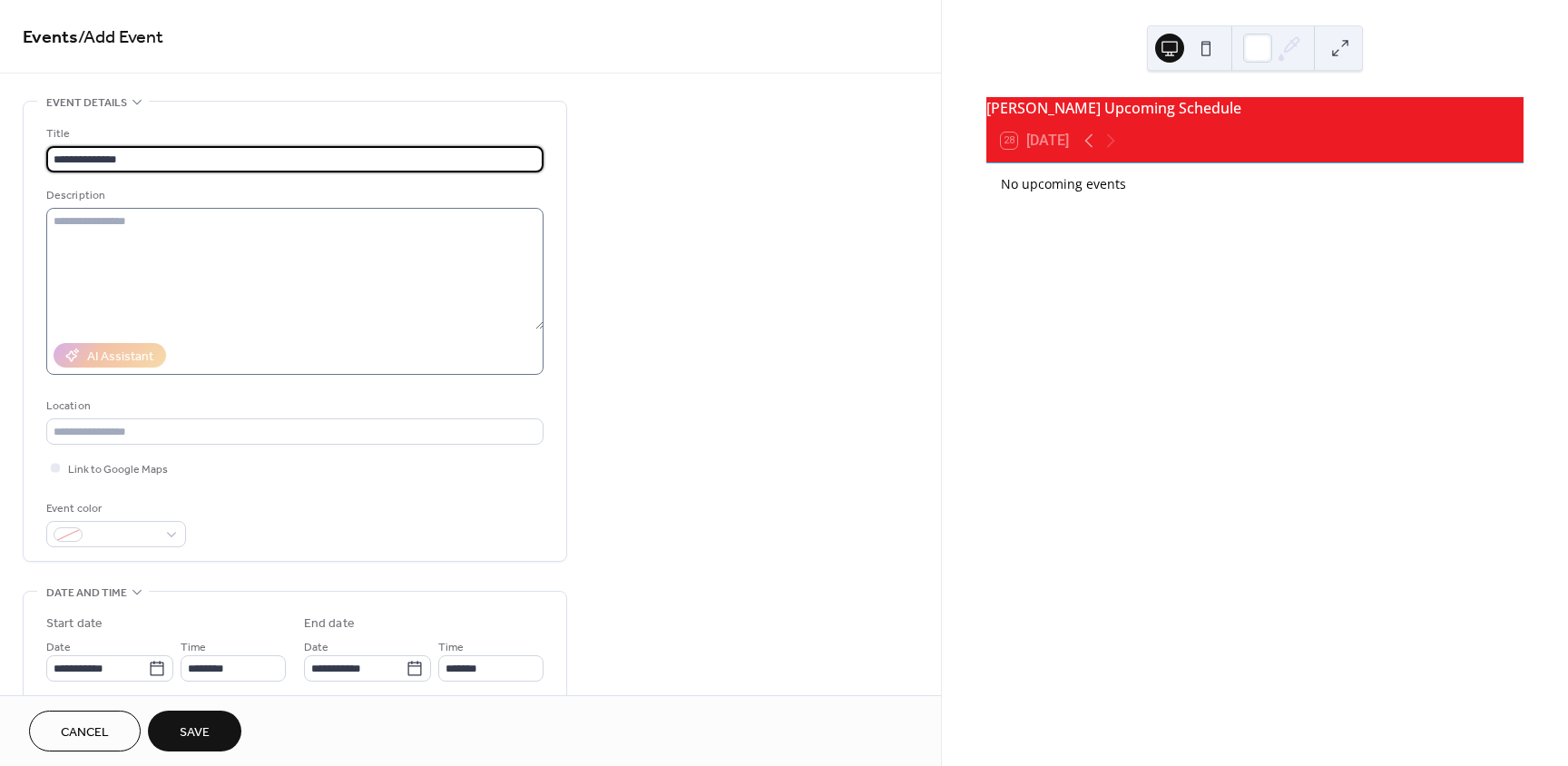 type on "**********" 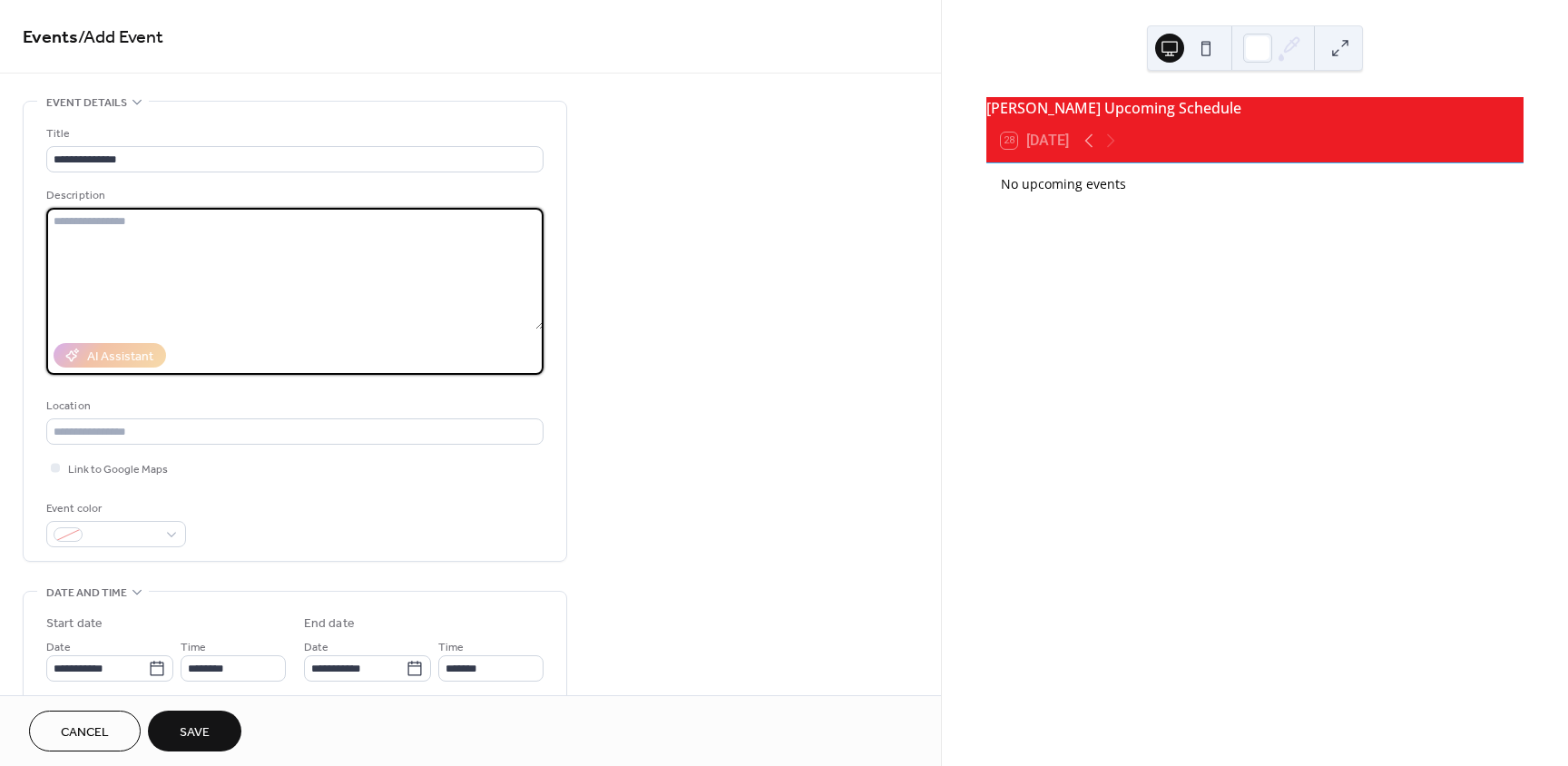 click at bounding box center [295, 269] 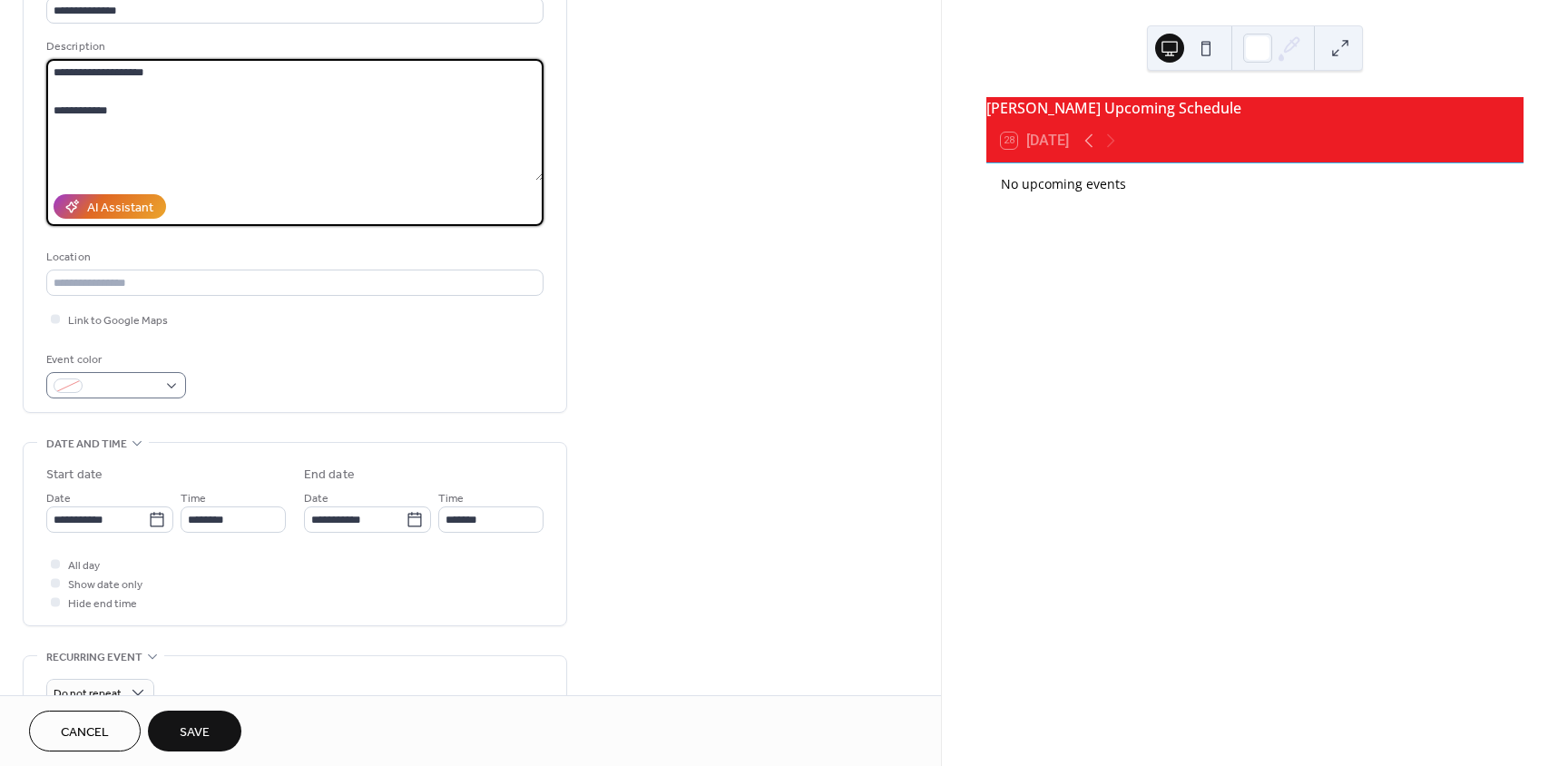 scroll, scrollTop: 182, scrollLeft: 0, axis: vertical 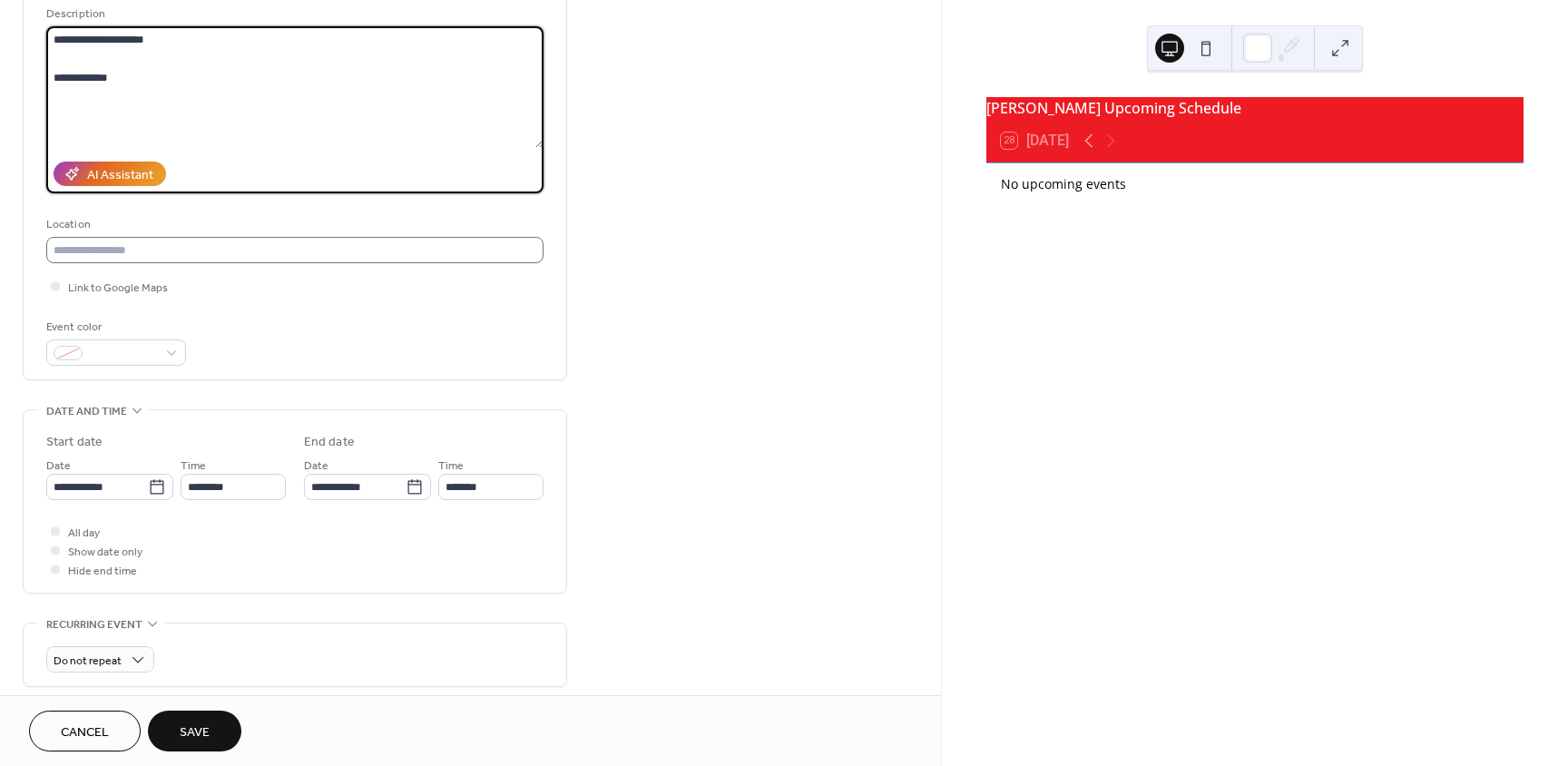 type on "**********" 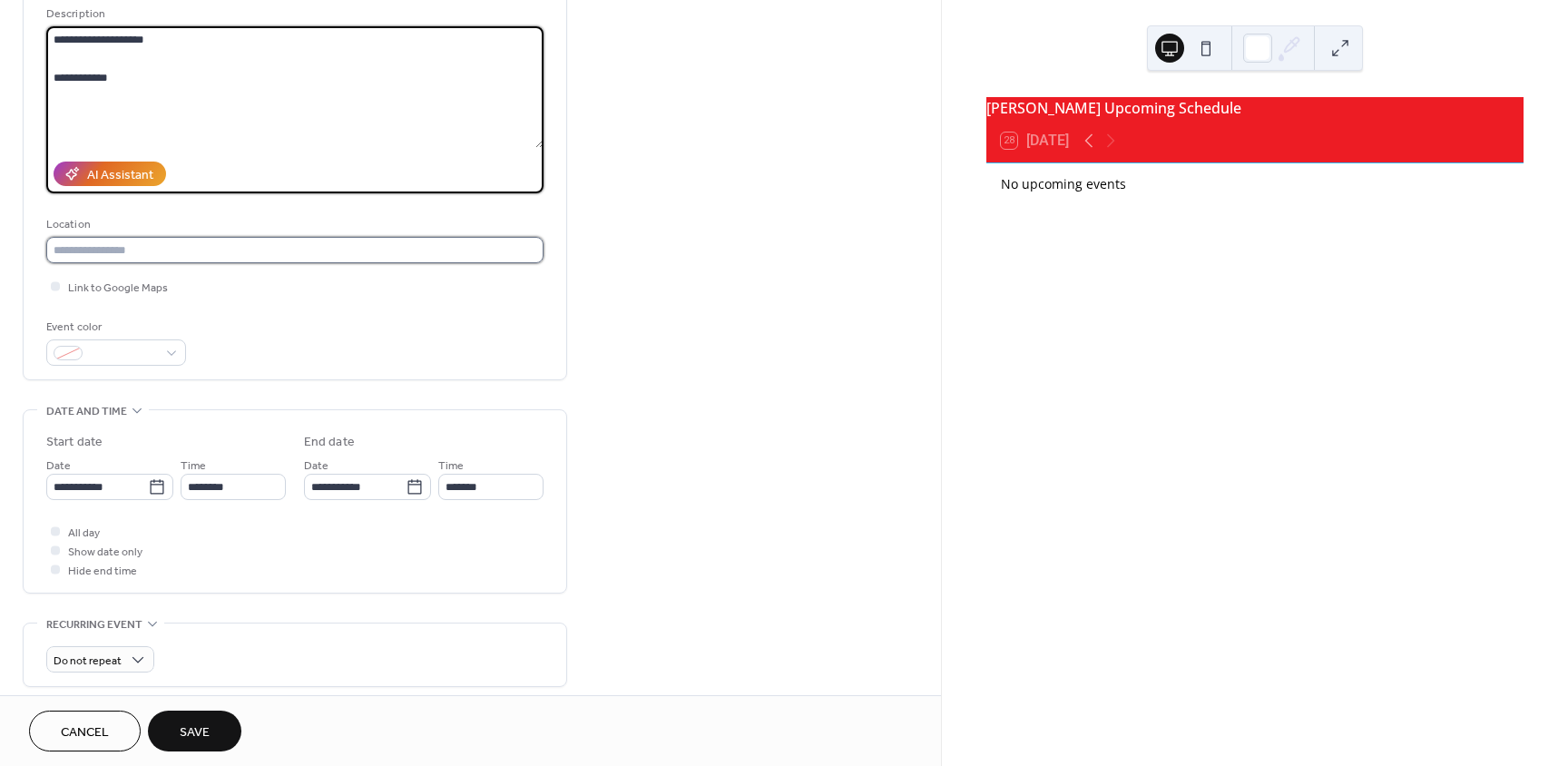 click at bounding box center [295, 250] 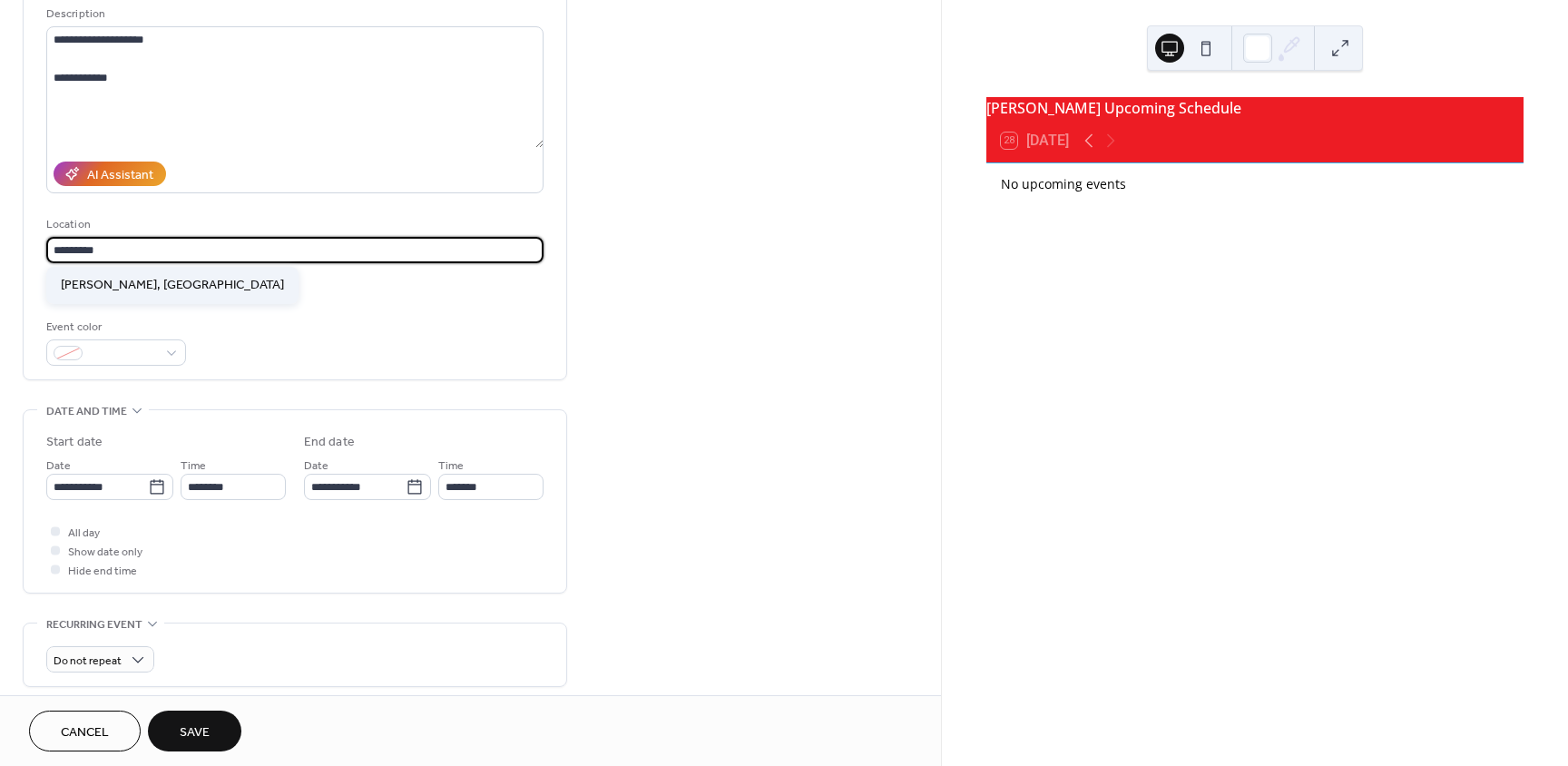 type on "*********" 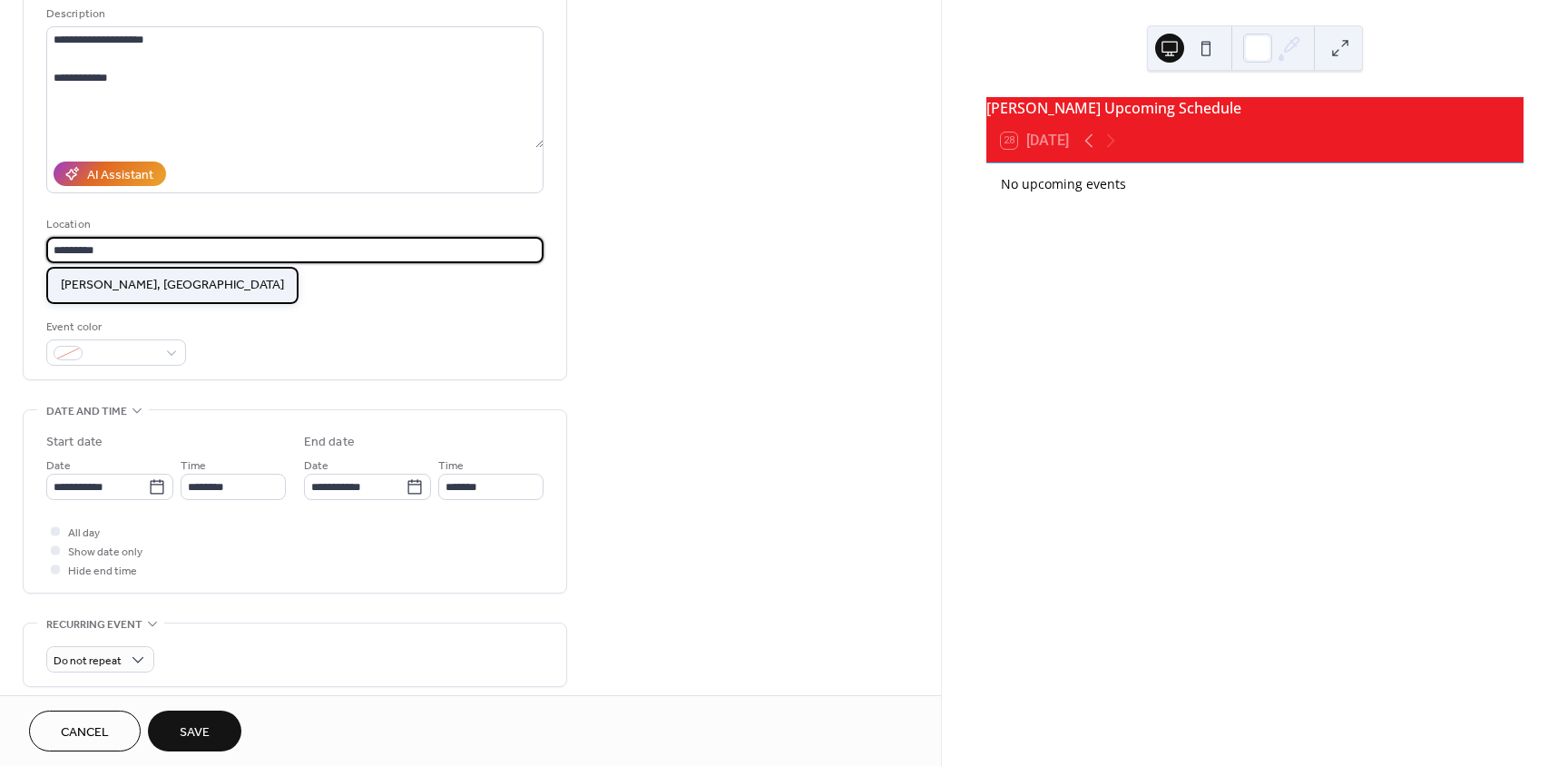 click on "[PERSON_NAME], [GEOGRAPHIC_DATA]" at bounding box center [172, 285] 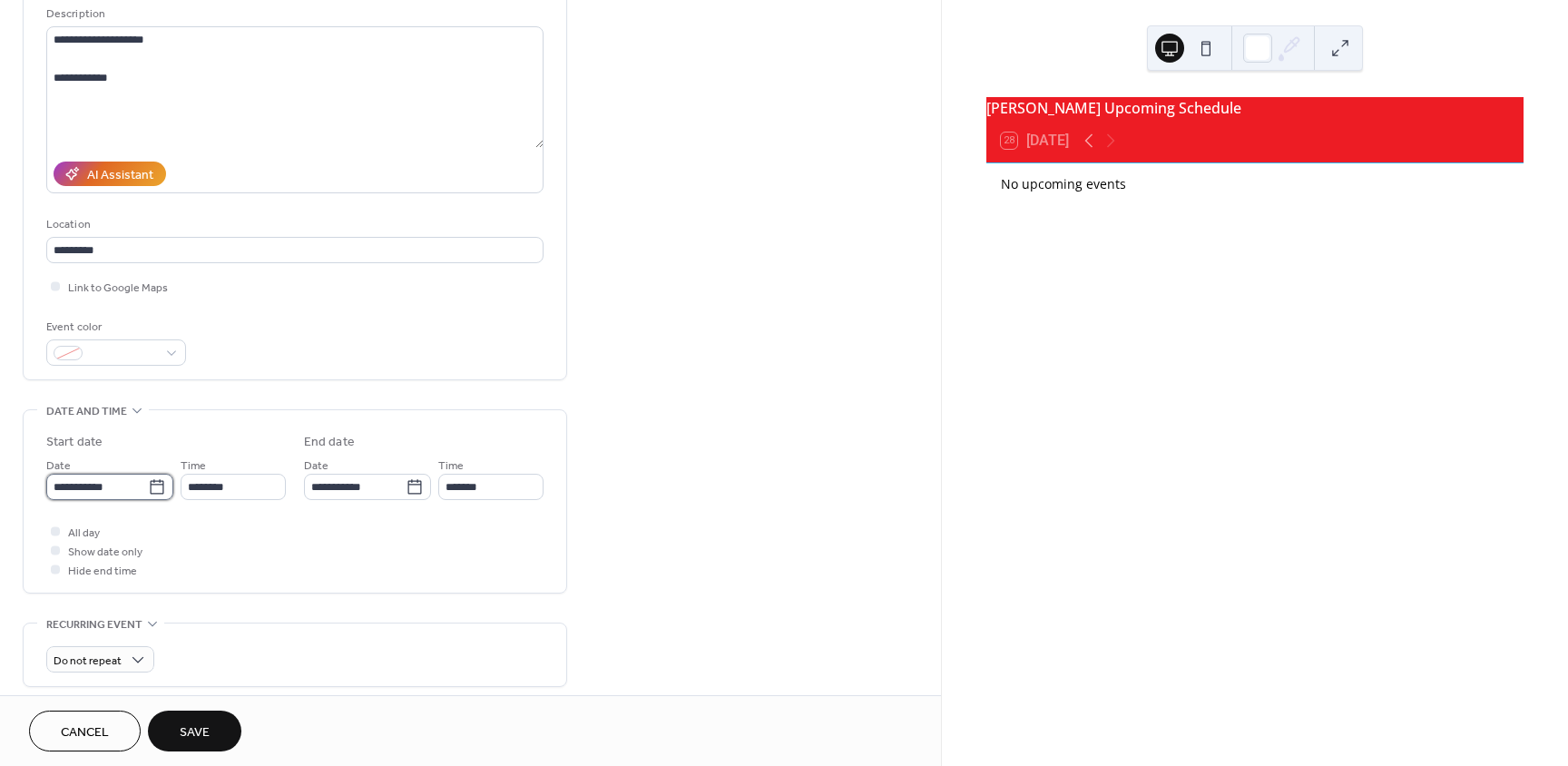 click on "**********" at bounding box center (97, 486) 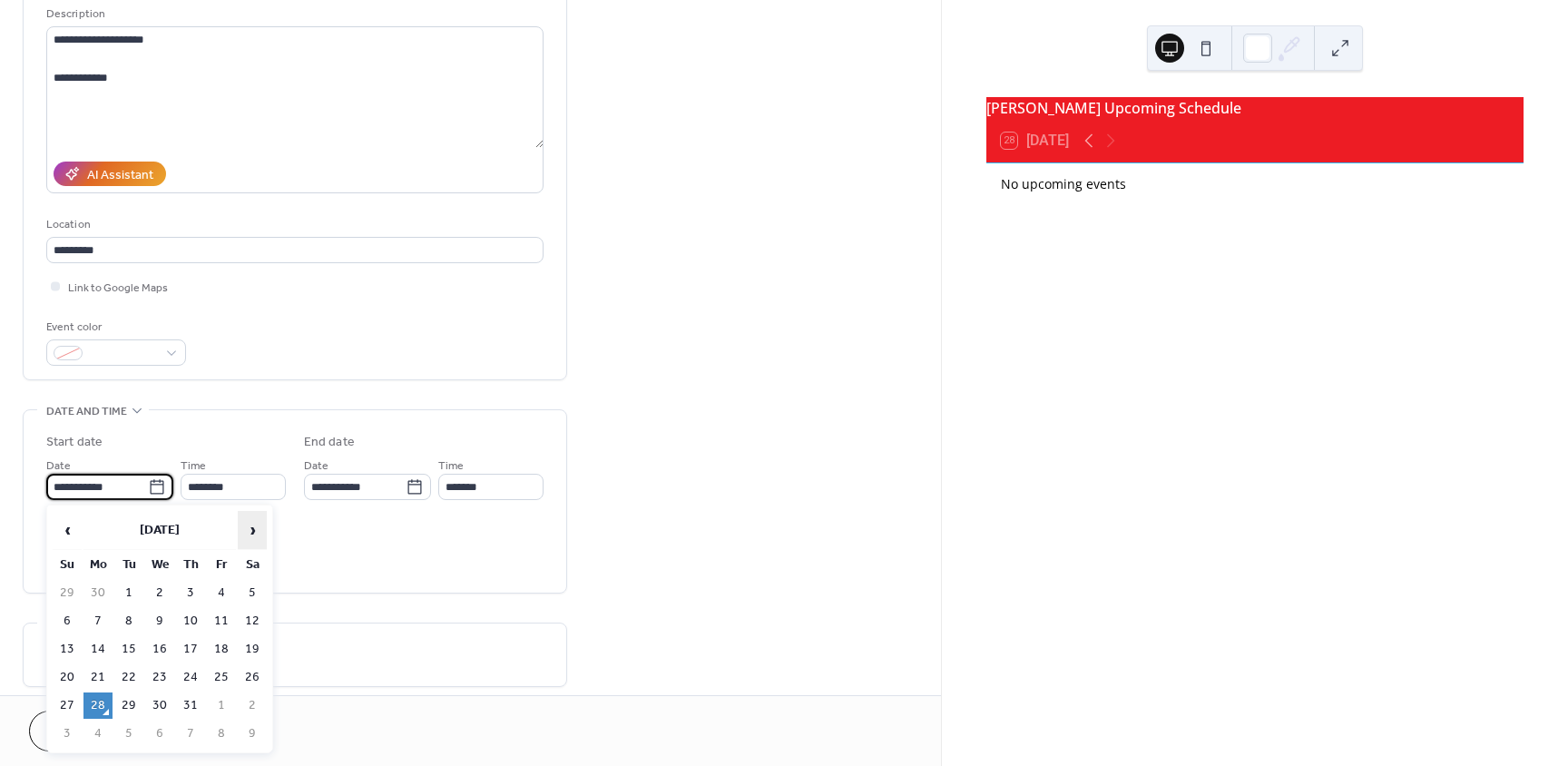click on "›" at bounding box center (252, 530) 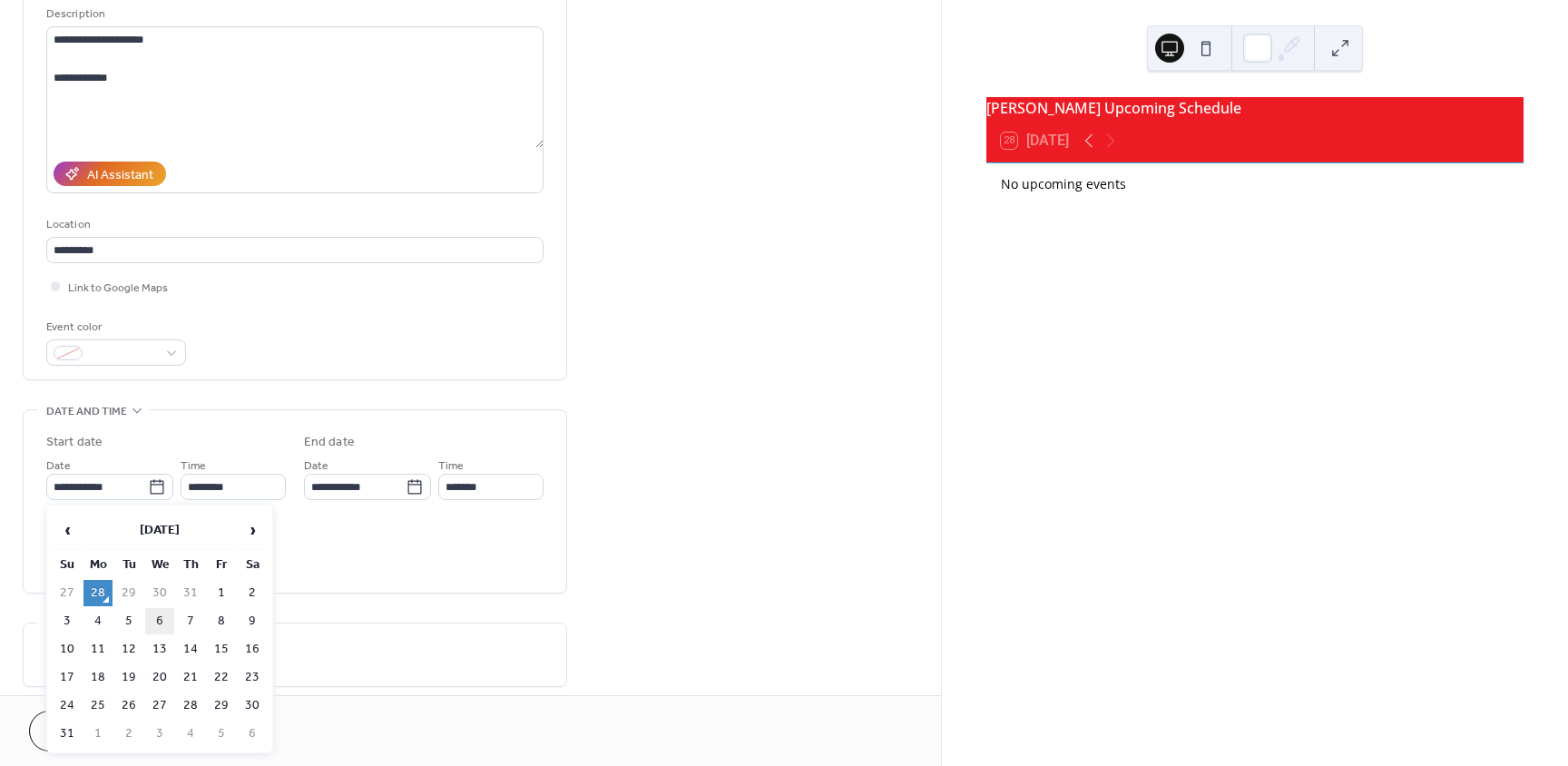 click on "3 4 5 6 7 8 9" at bounding box center [160, 621] 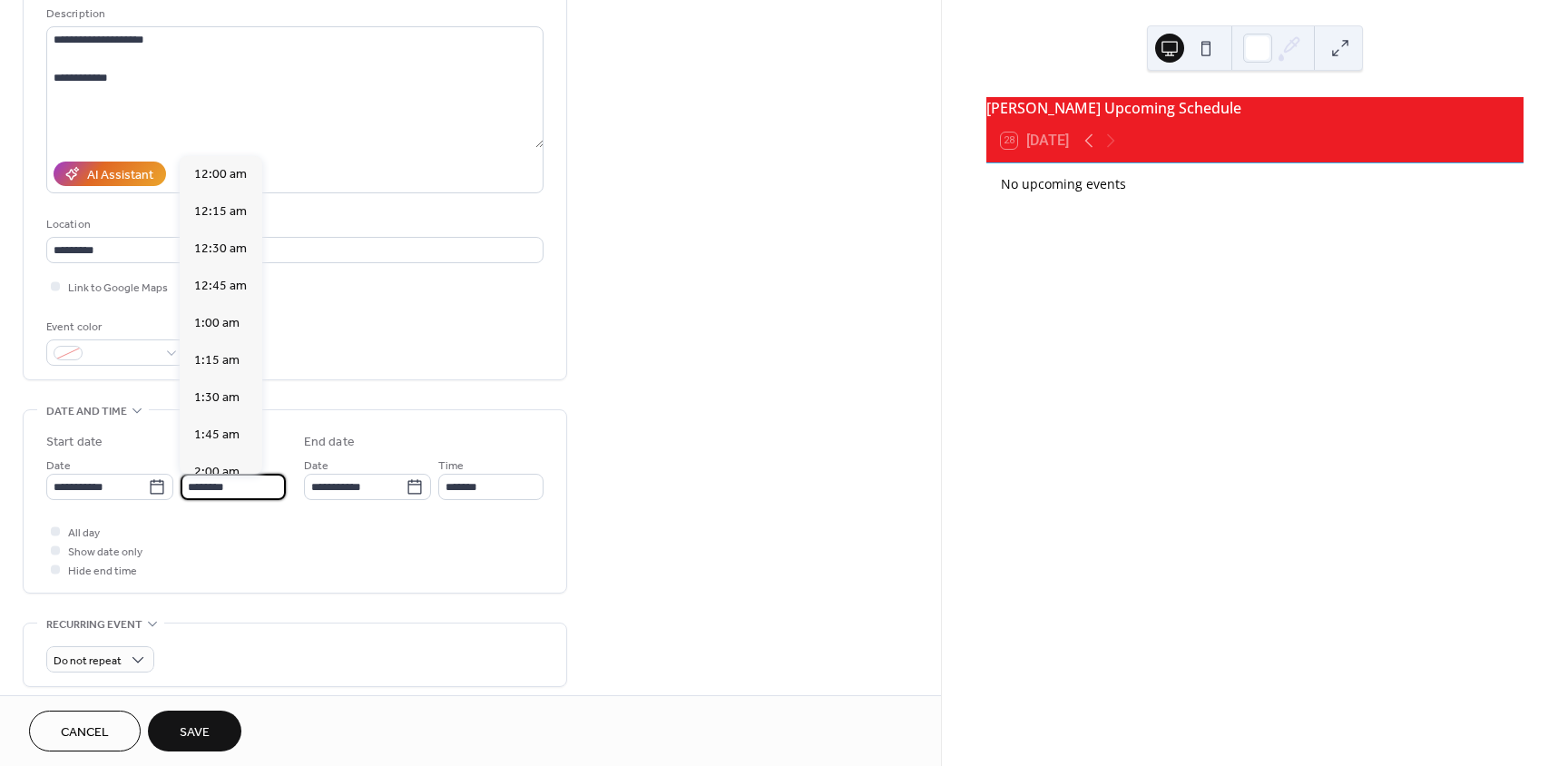 scroll, scrollTop: 1786, scrollLeft: 0, axis: vertical 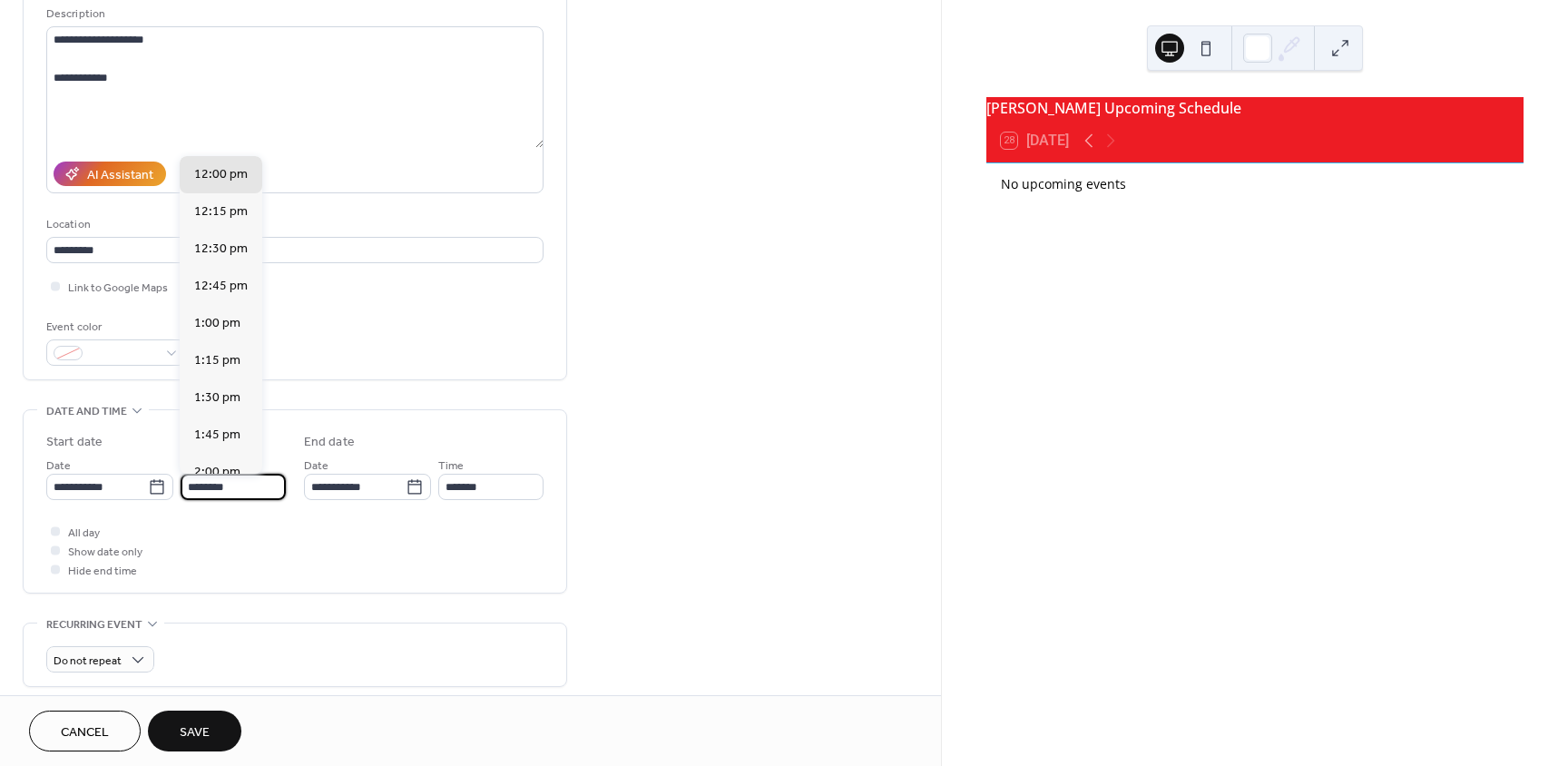 click on "********" at bounding box center [233, 486] 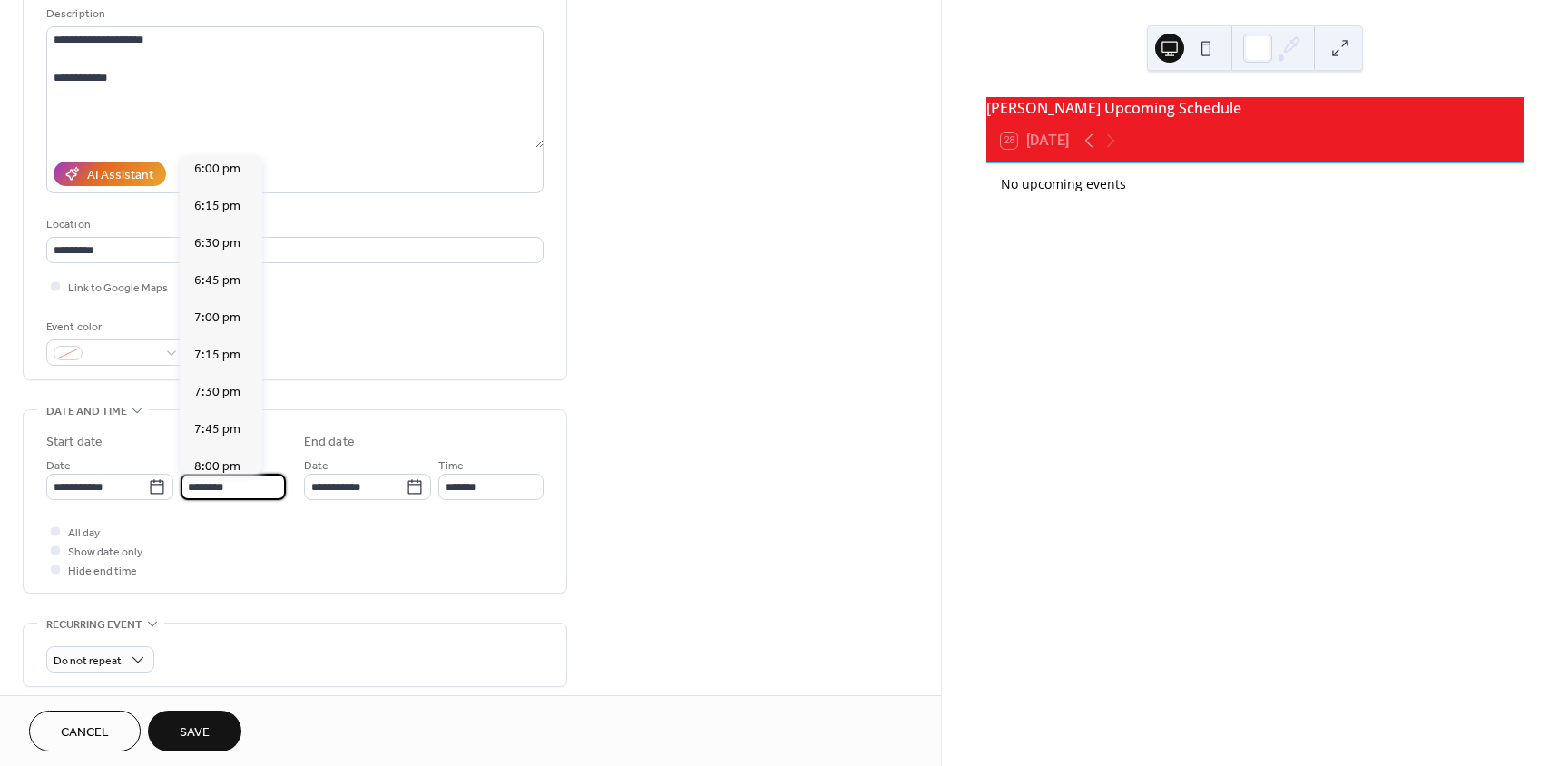 scroll, scrollTop: 2694, scrollLeft: 0, axis: vertical 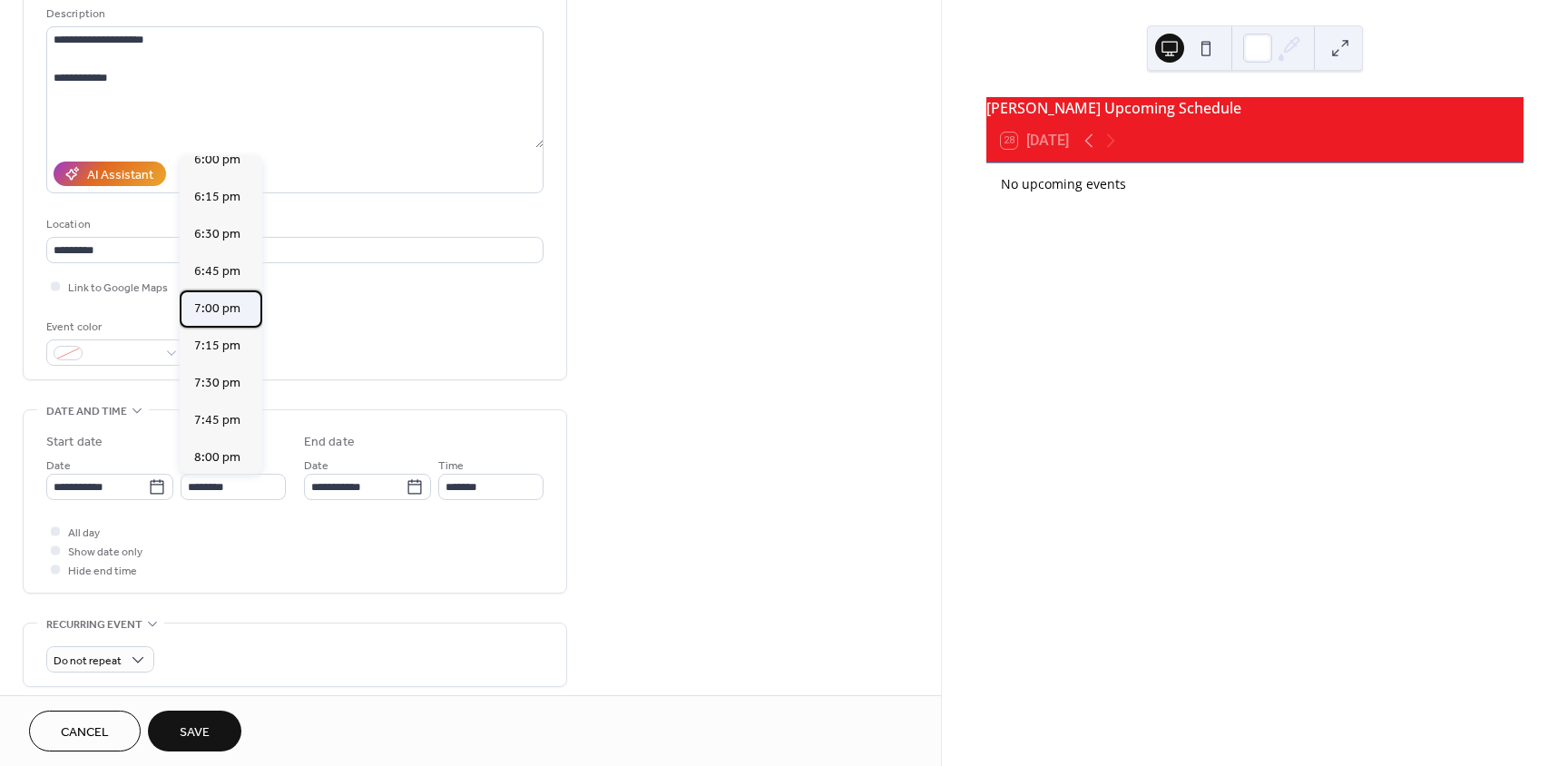 click on "7:00 pm" at bounding box center [217, 309] 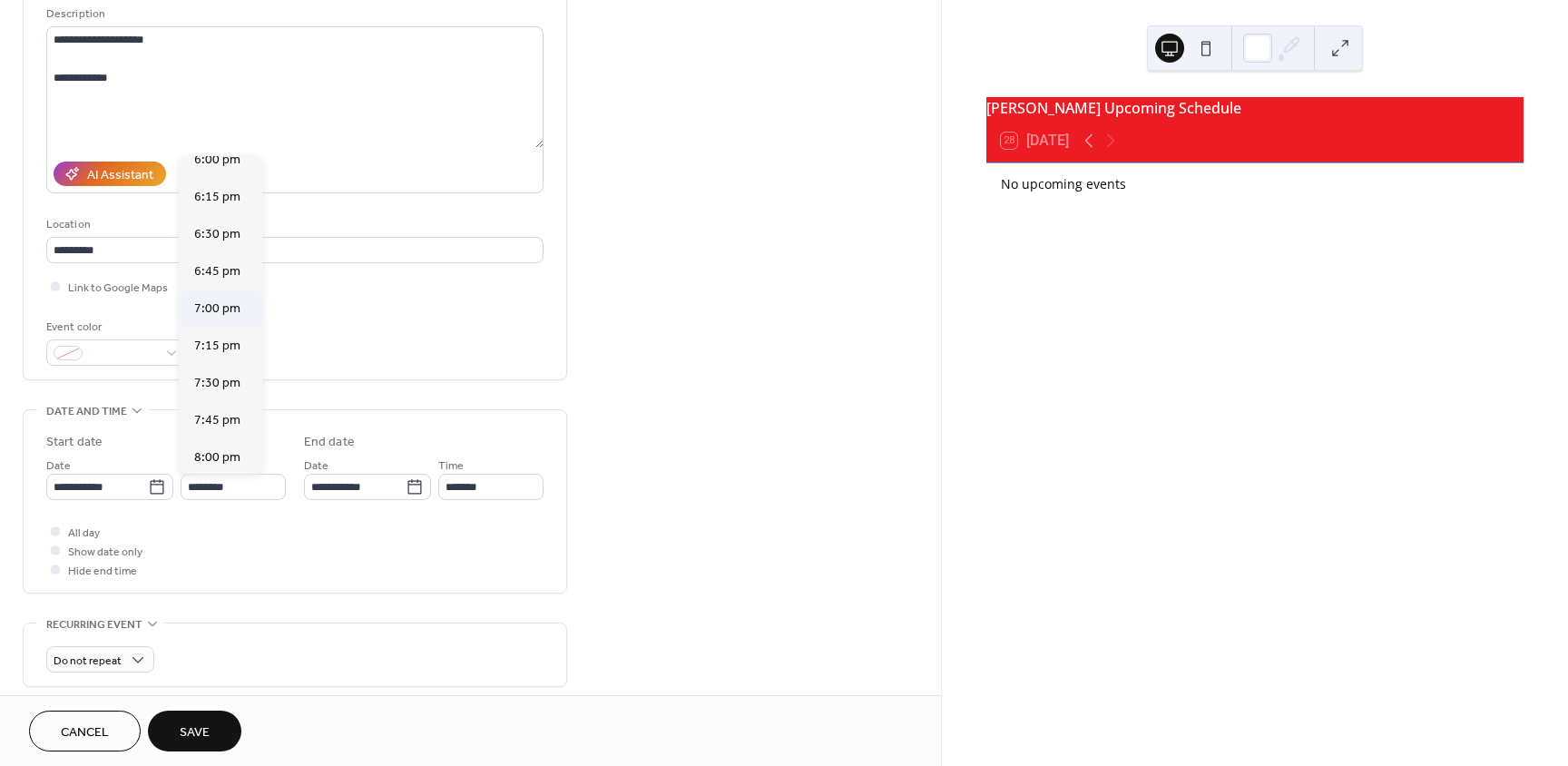 type on "*******" 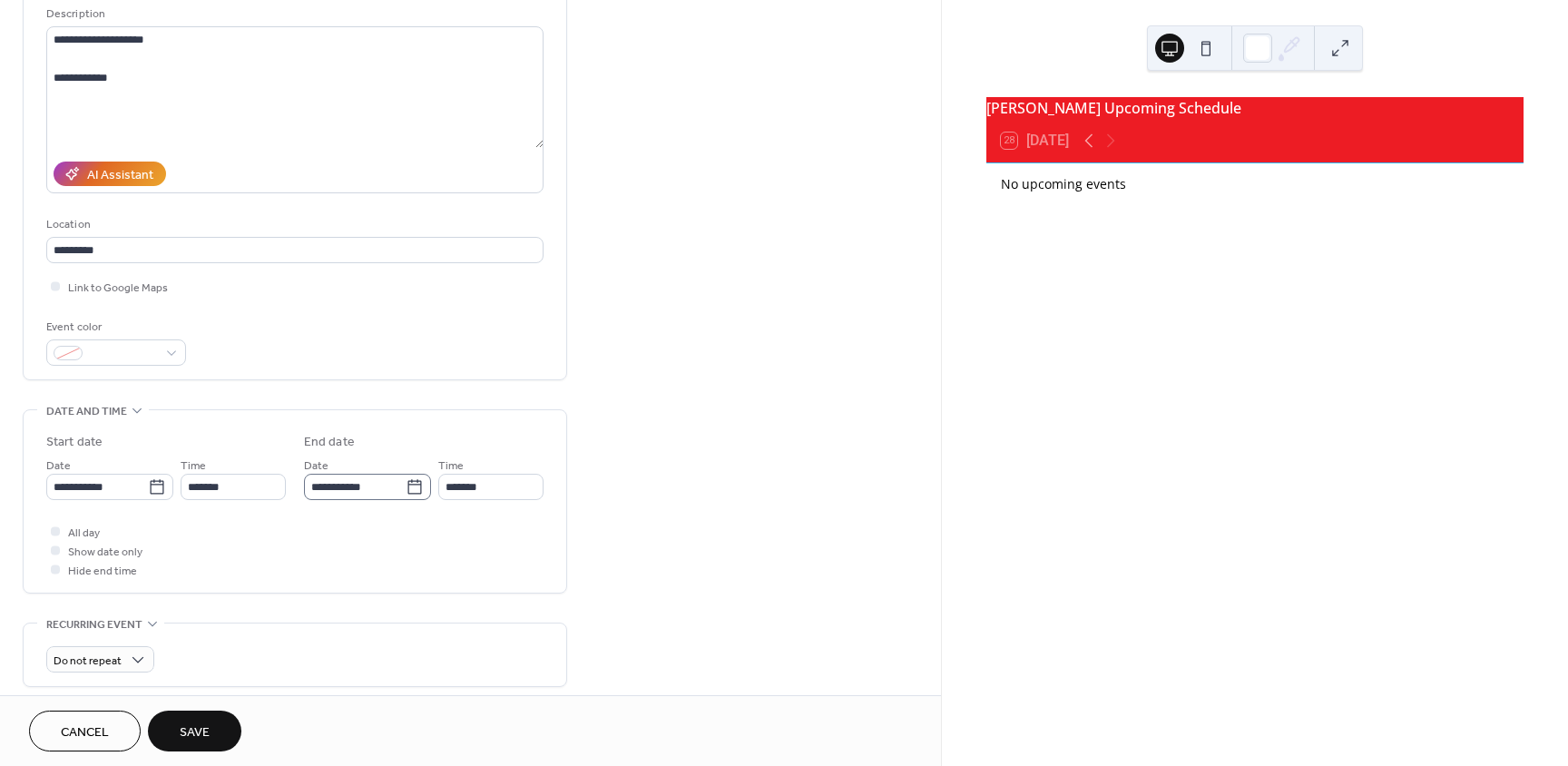 scroll, scrollTop: 1, scrollLeft: 0, axis: vertical 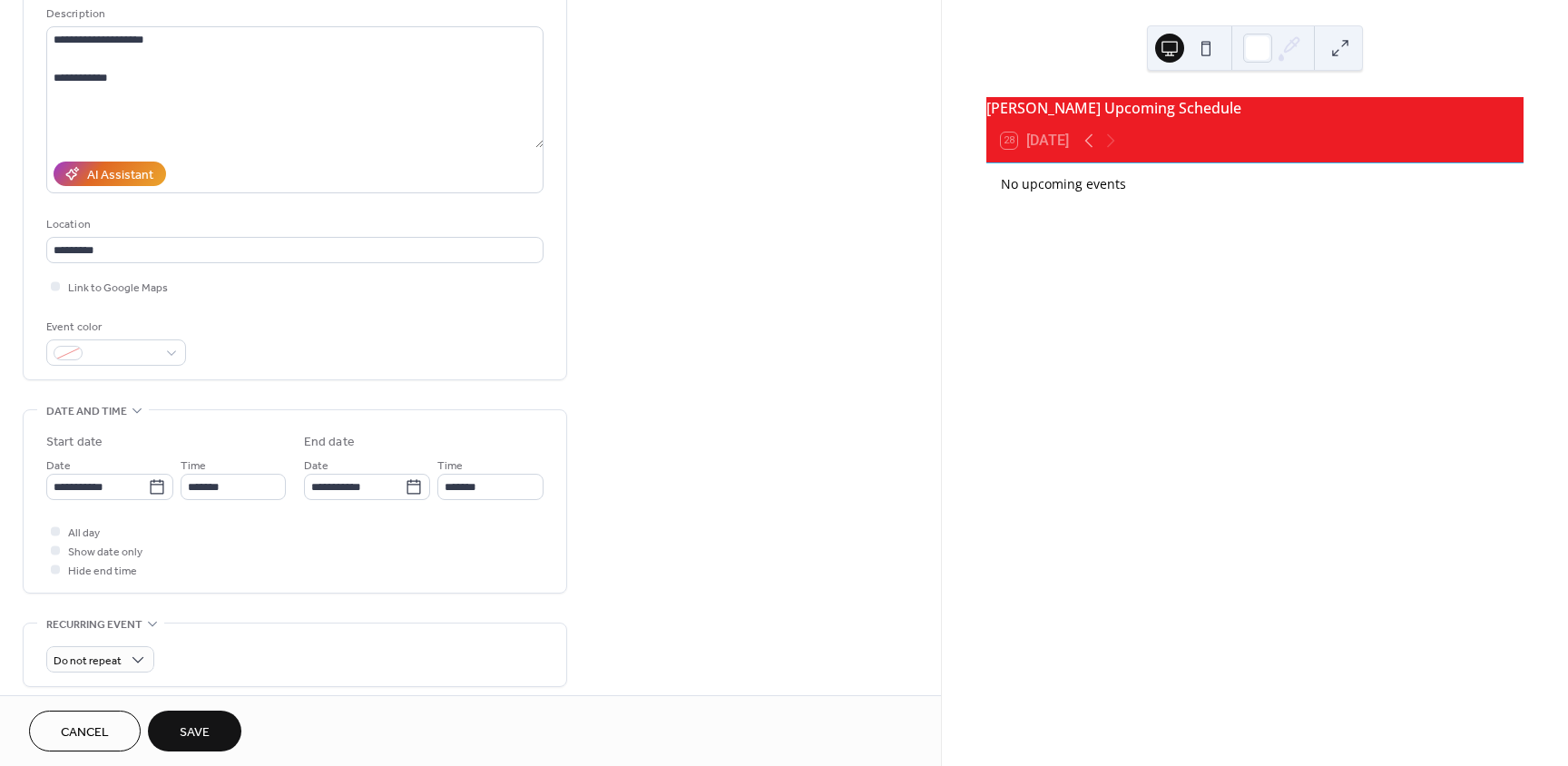 click on "Save" at bounding box center [194, 732] 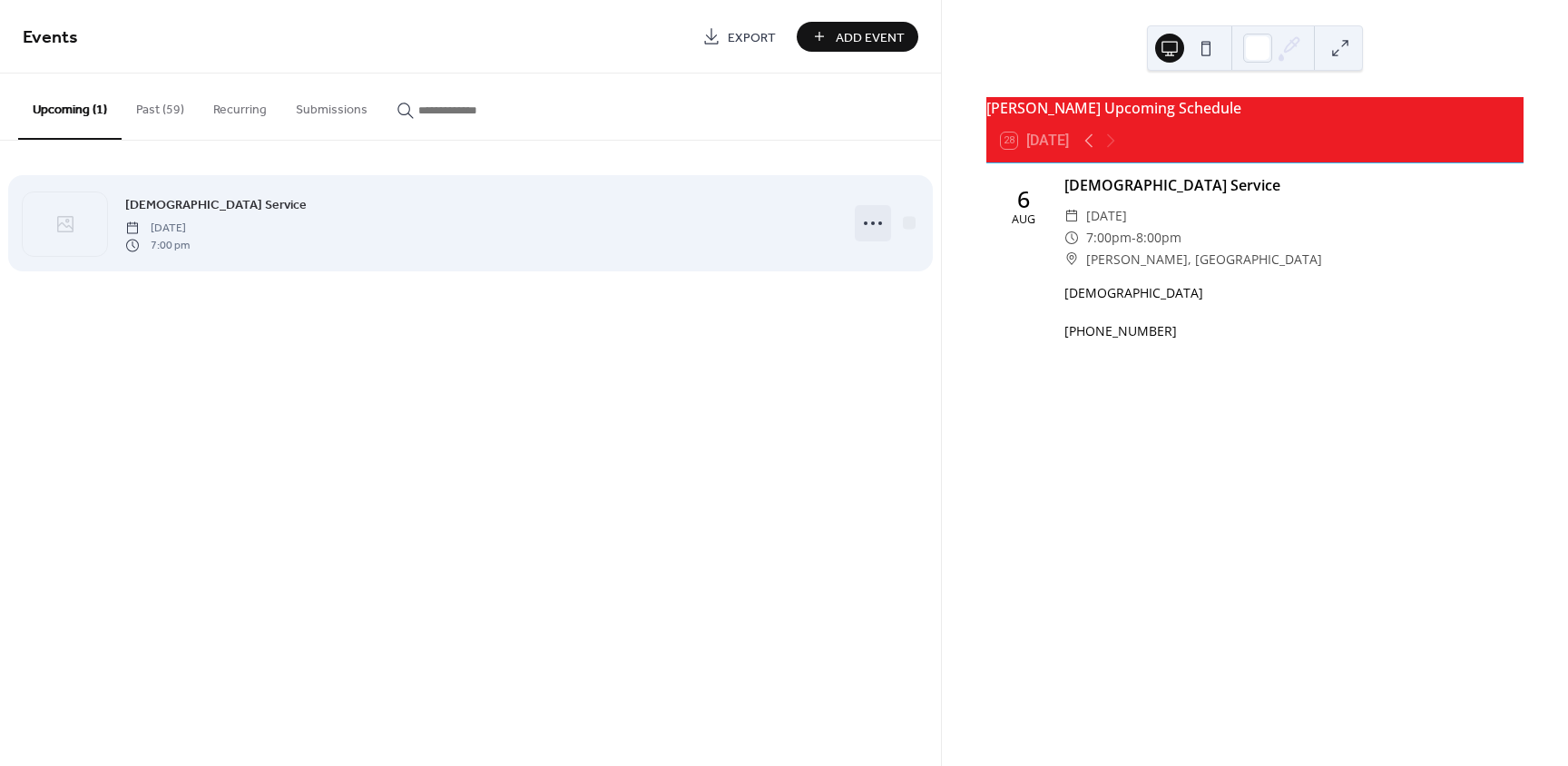 click 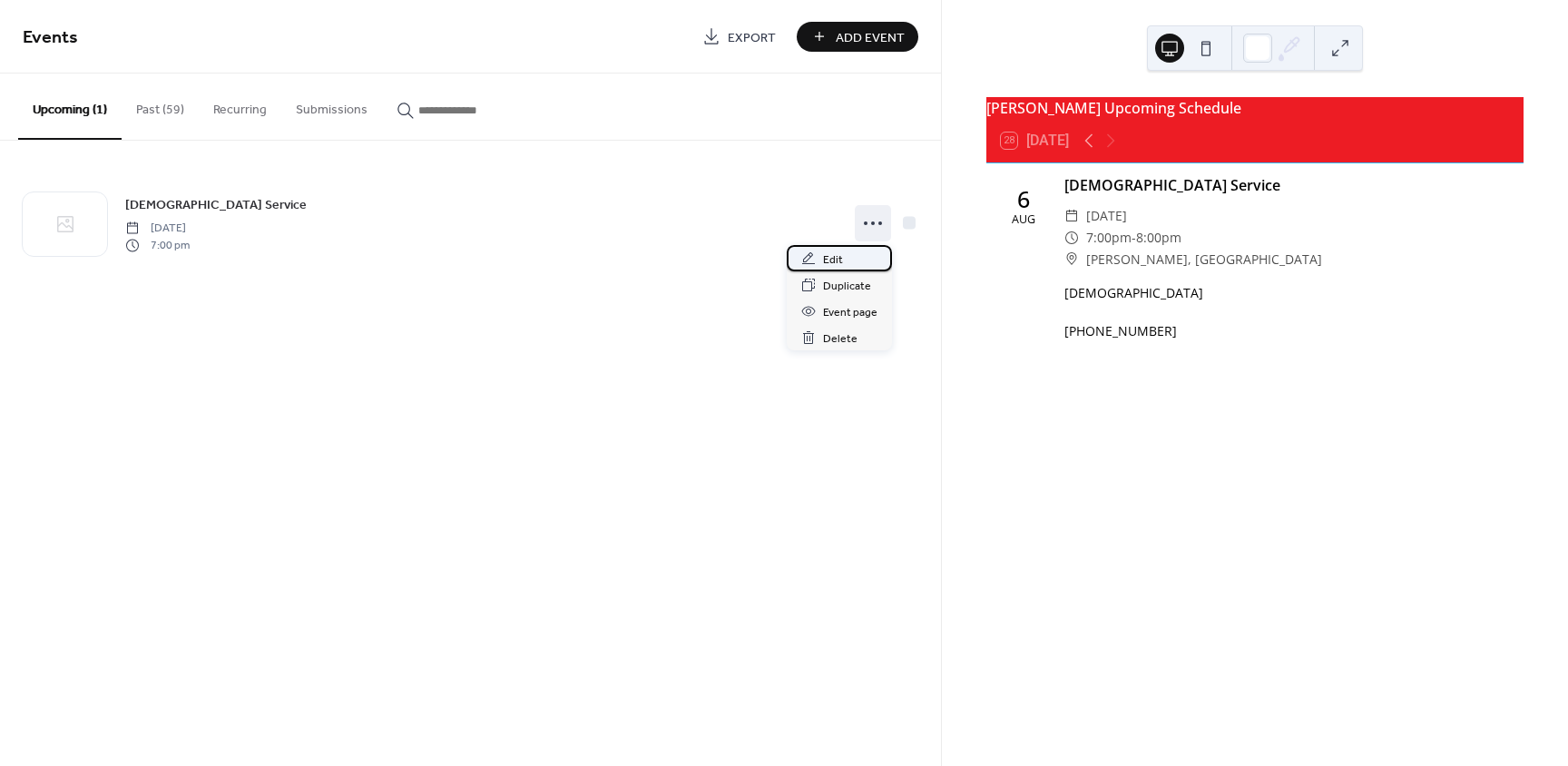 click on "Edit" at bounding box center (833, 260) 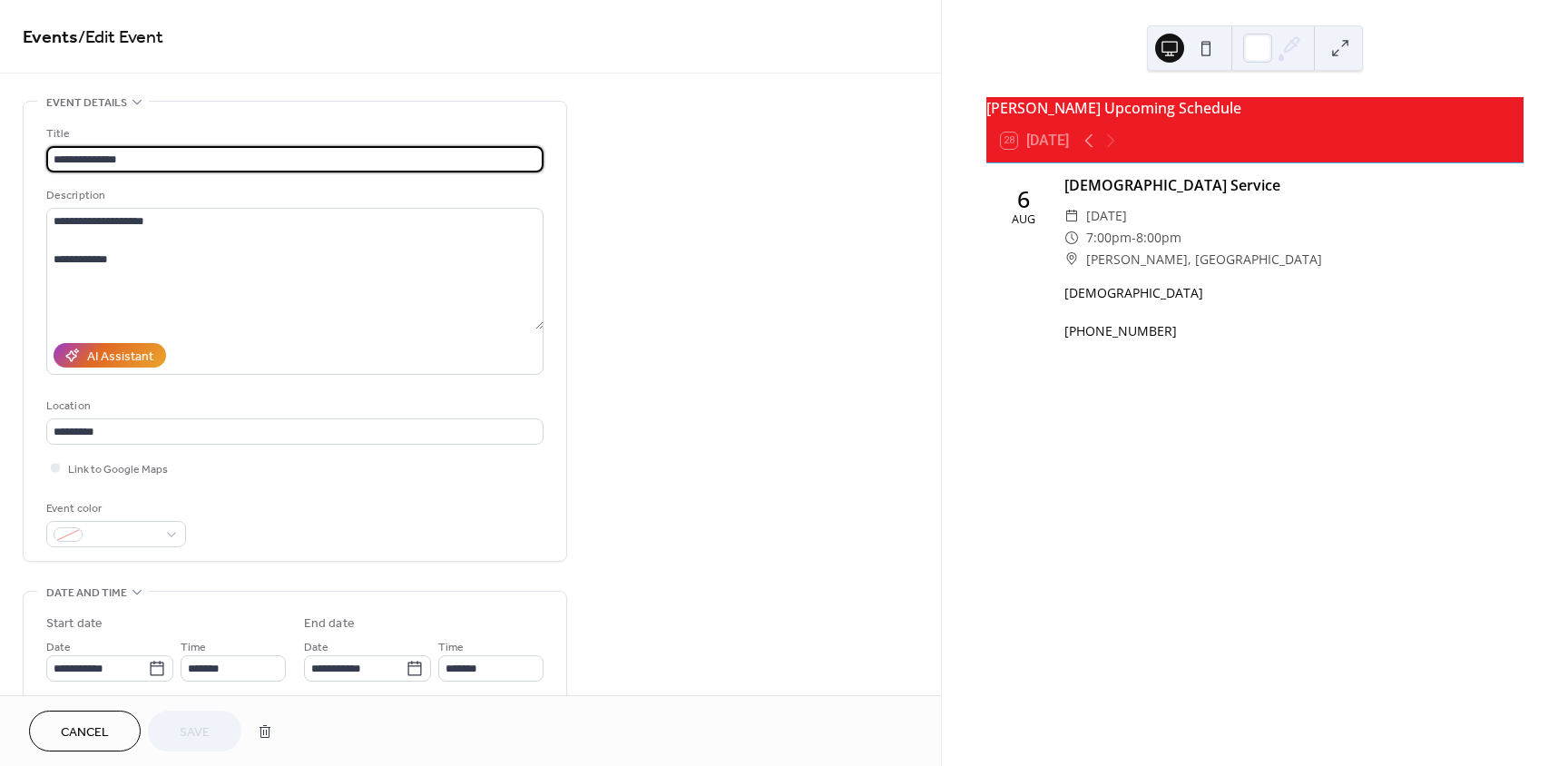 drag, startPoint x: 144, startPoint y: 161, endPoint x: 22, endPoint y: 157, distance: 122.06556 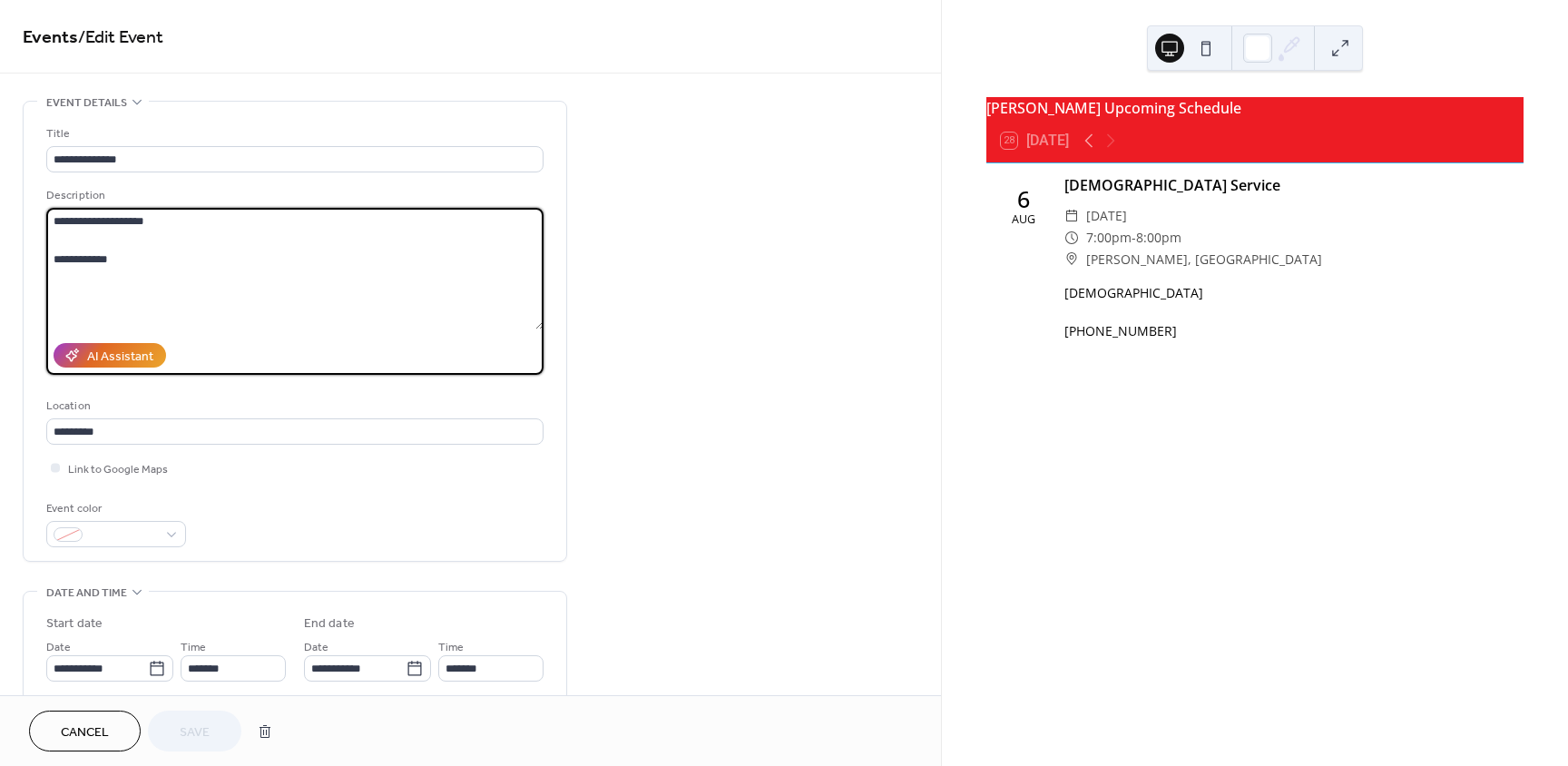 drag, startPoint x: 154, startPoint y: 222, endPoint x: 48, endPoint y: 214, distance: 106.30146 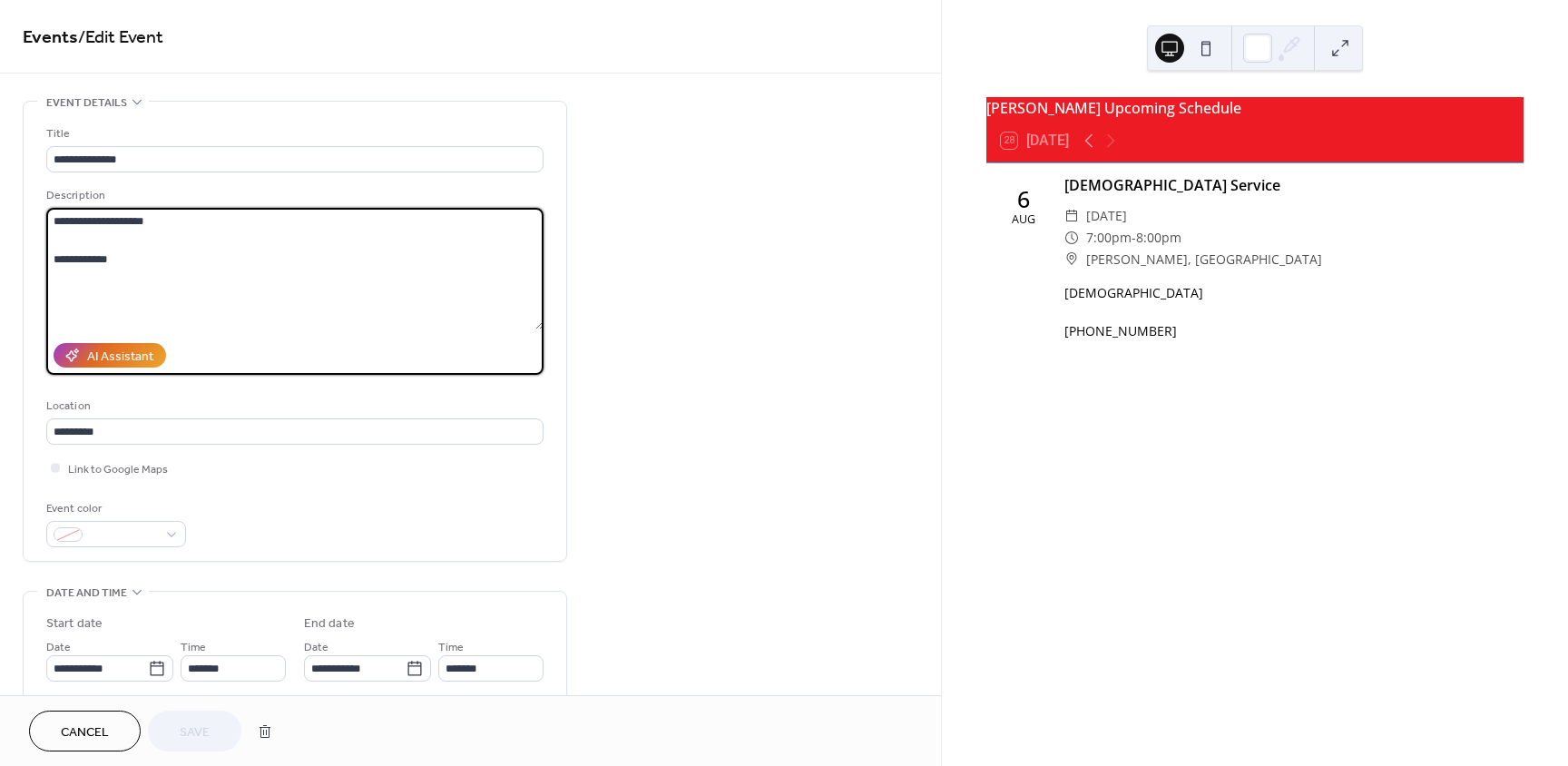 click on "**********" at bounding box center [295, 269] 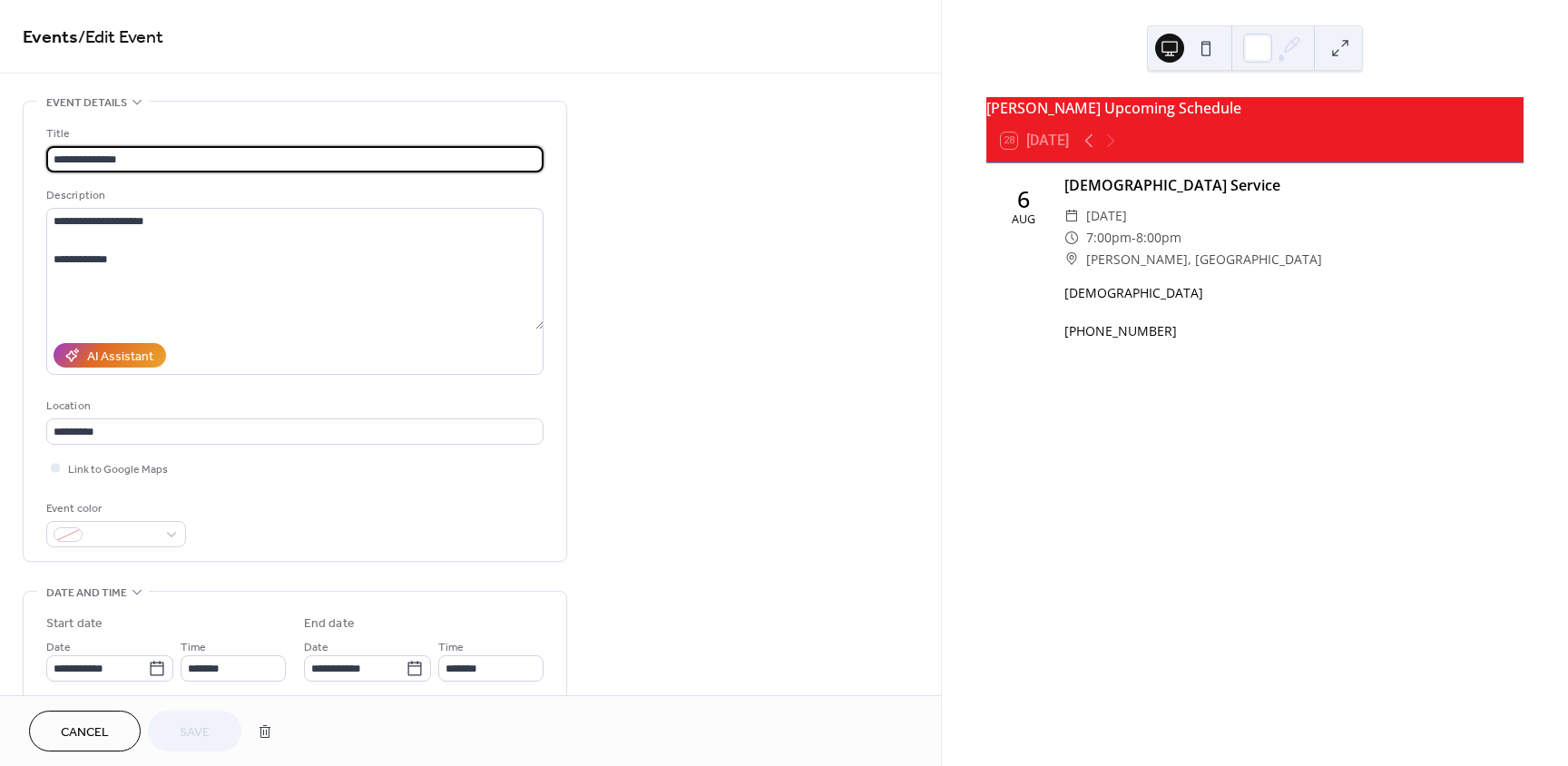 click on "**********" at bounding box center [295, 159] 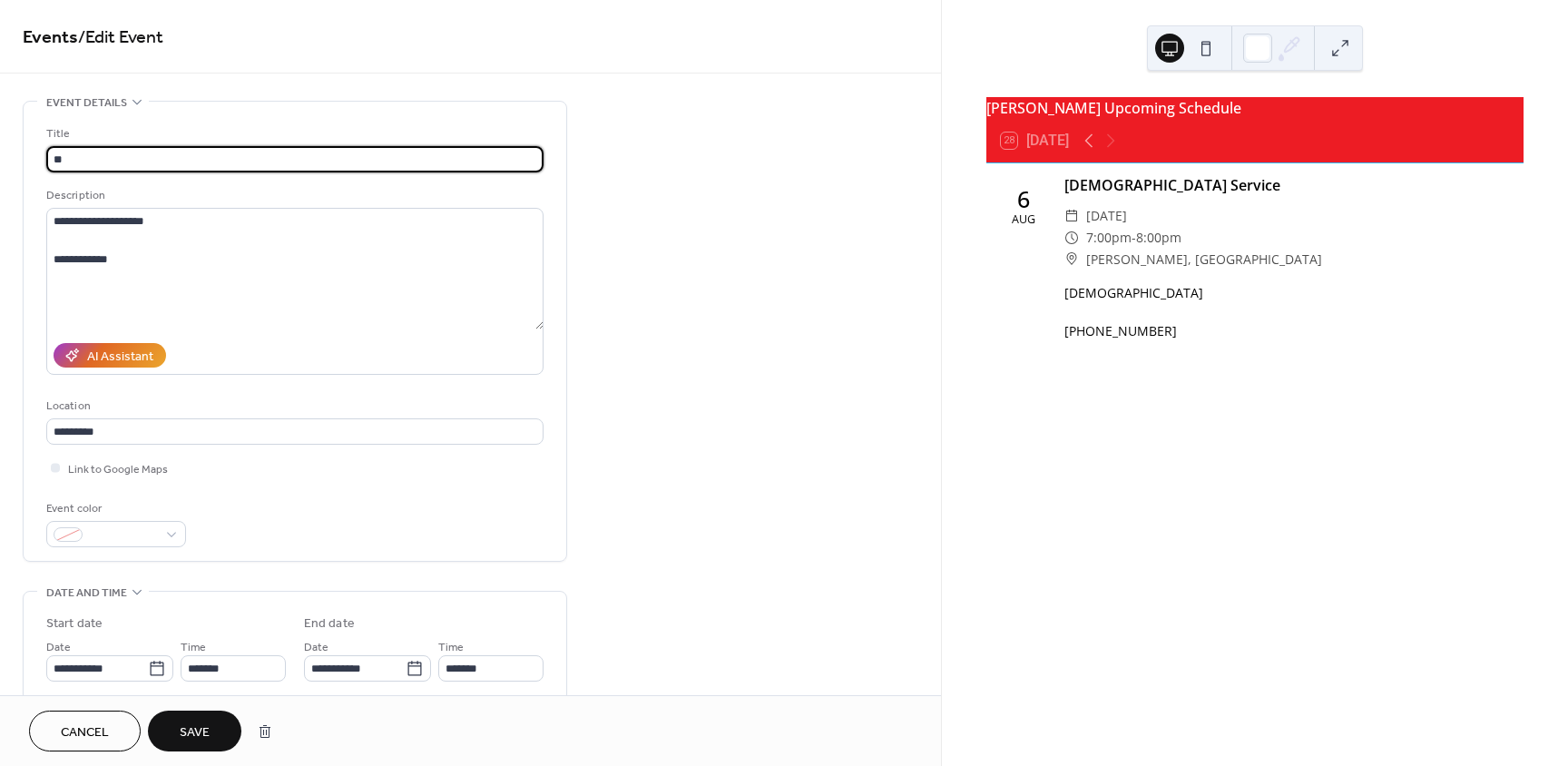 type on "*" 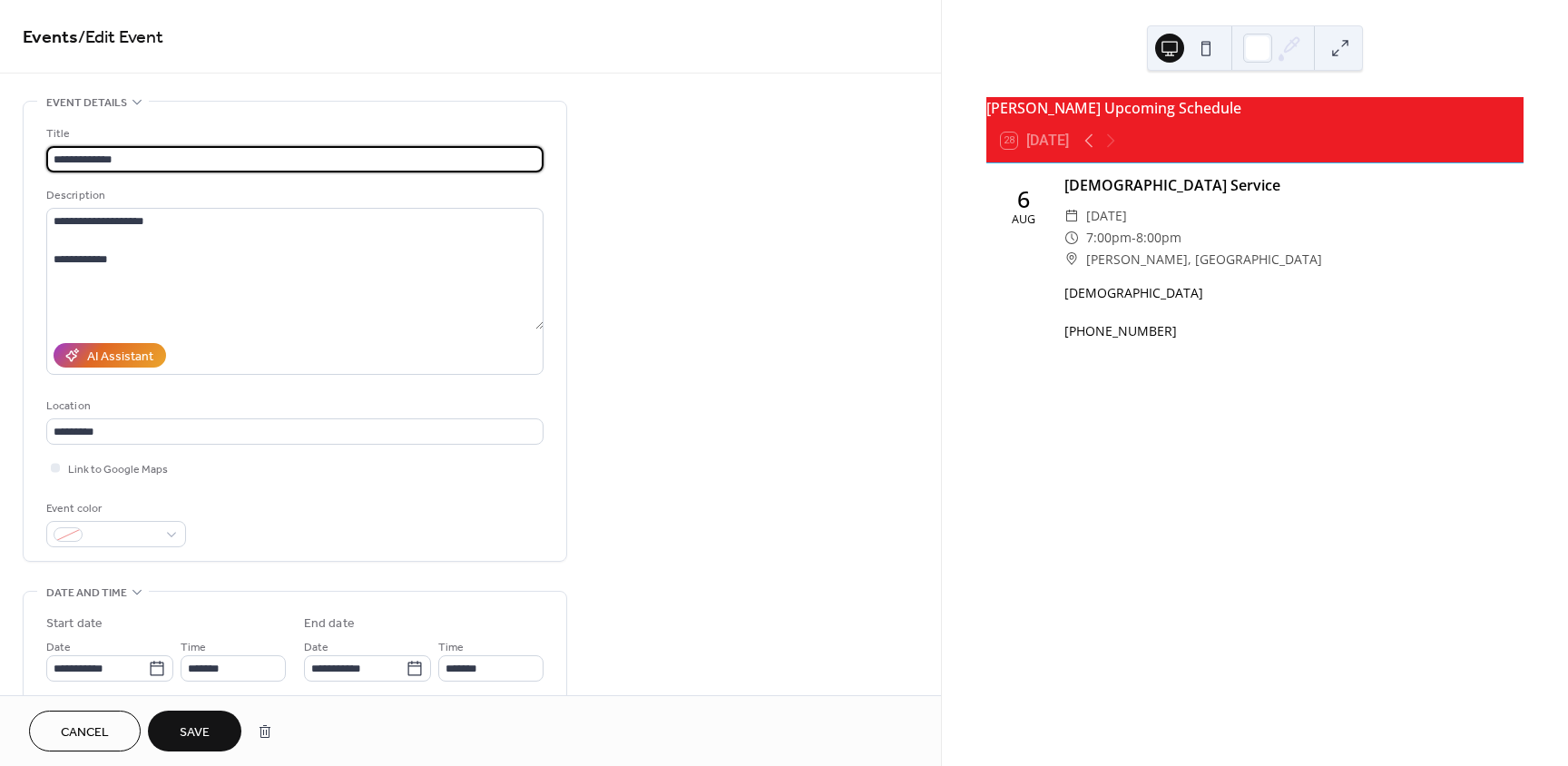 type on "**********" 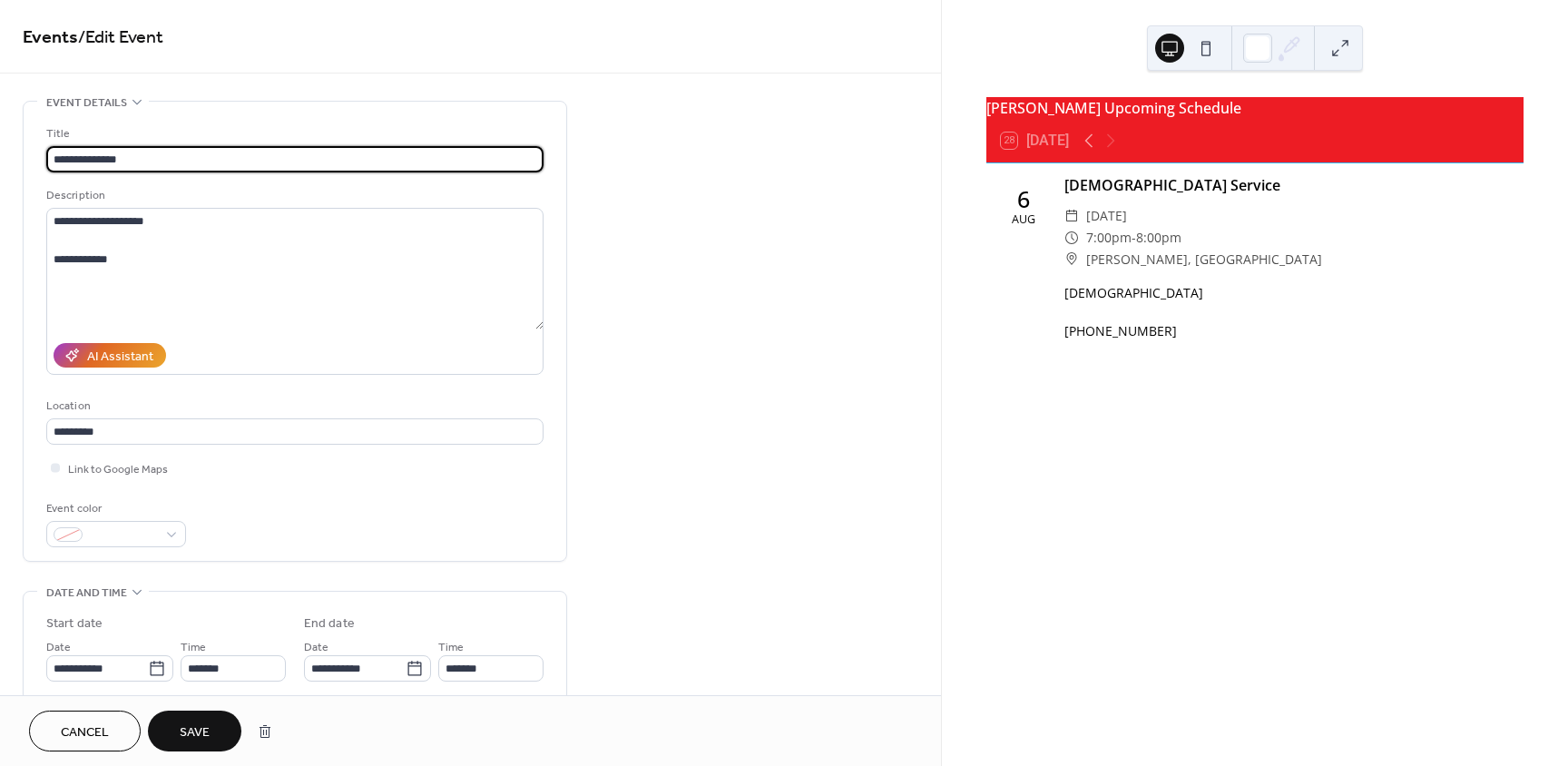 click on "Save" at bounding box center (194, 732) 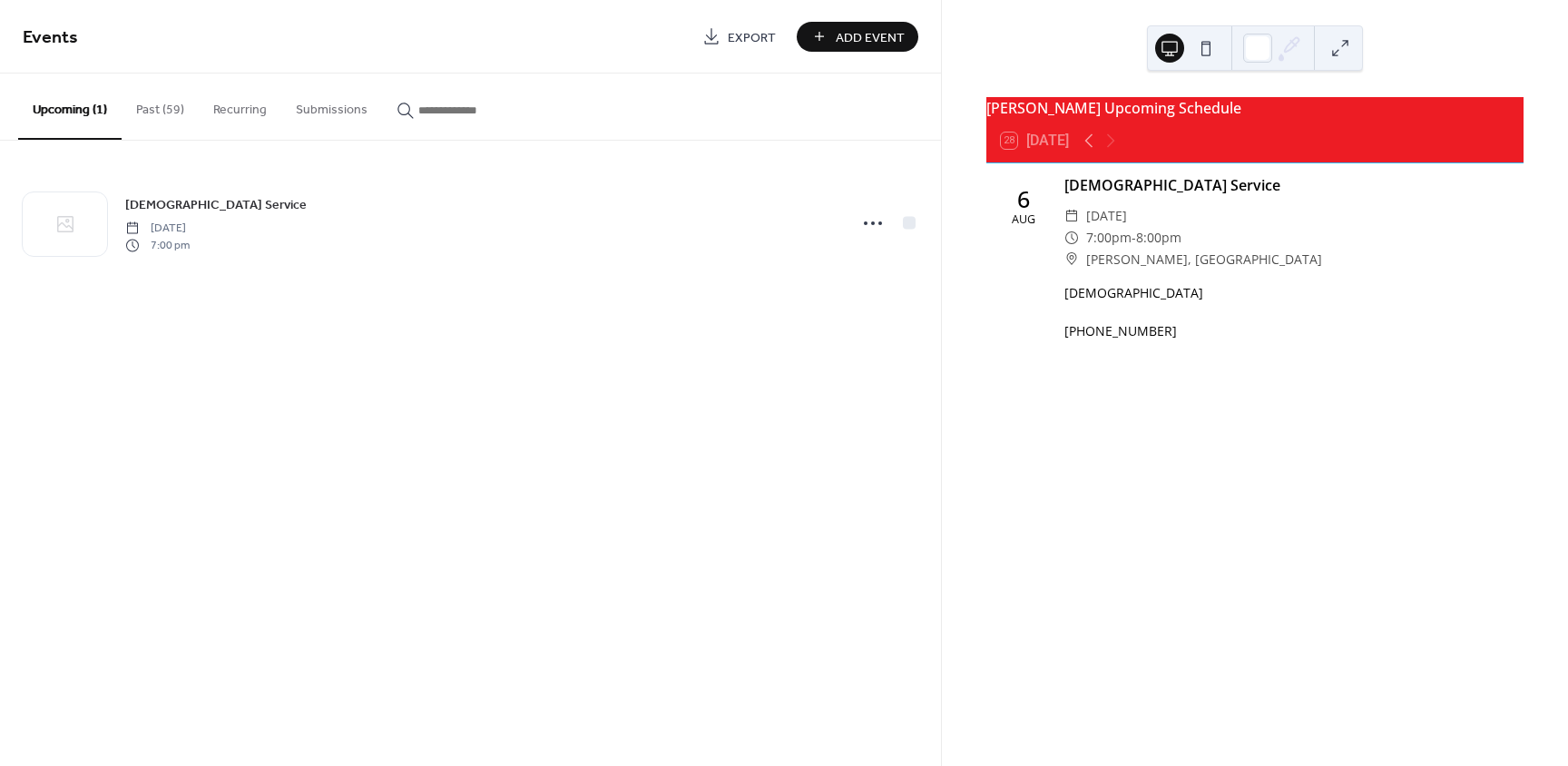 click on "Add Event" at bounding box center (870, 37) 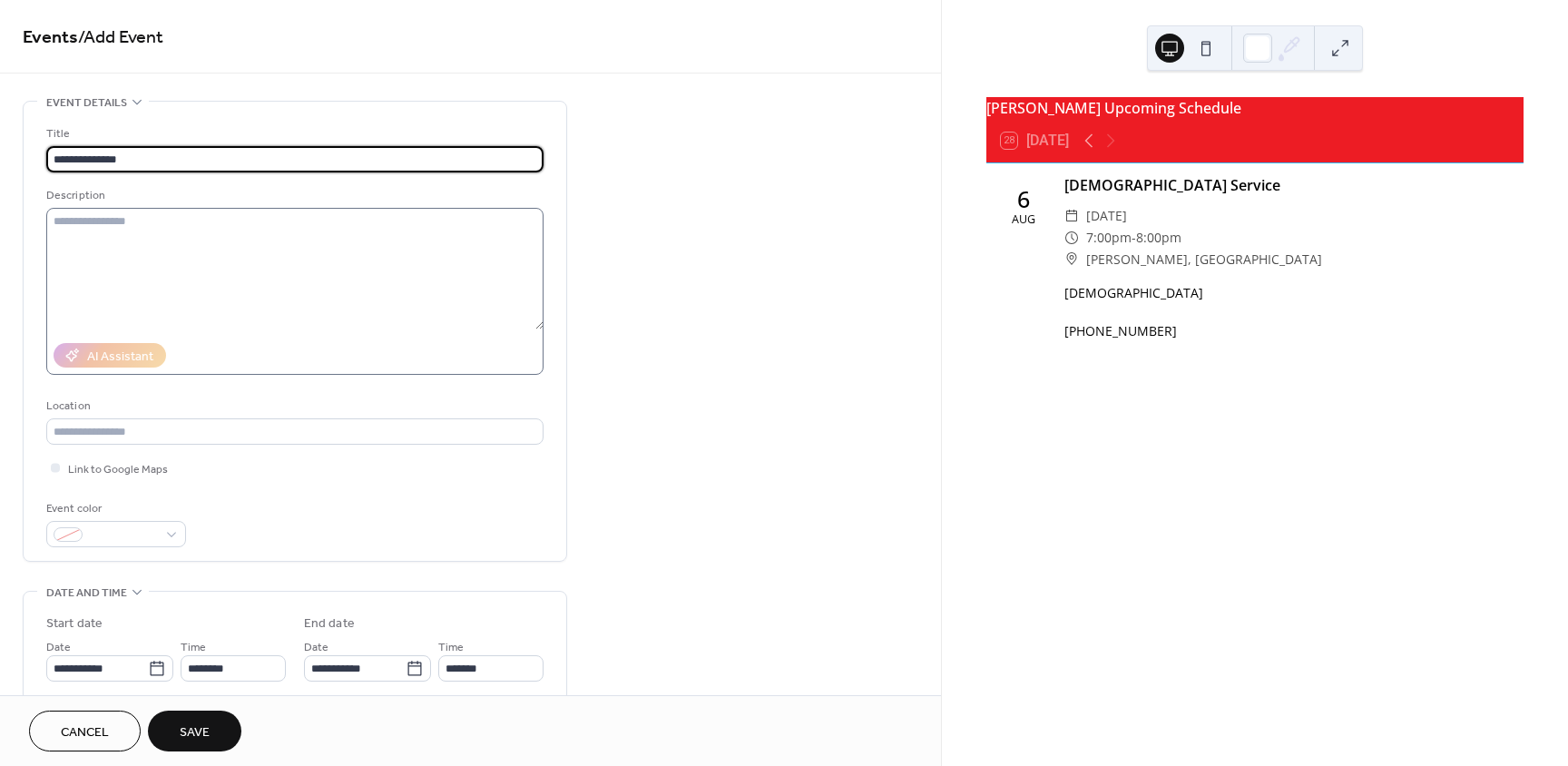 type on "**********" 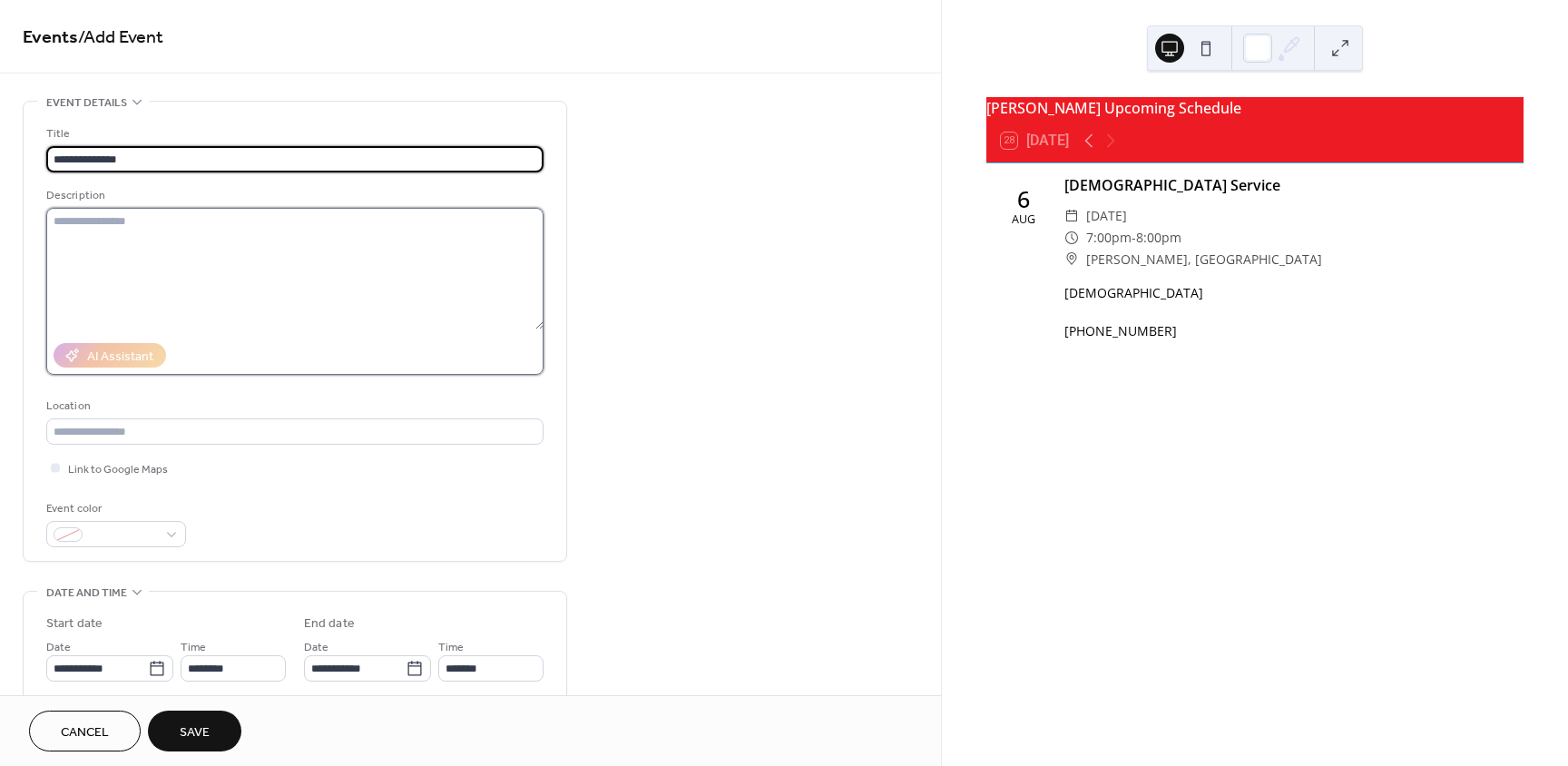 click at bounding box center (295, 269) 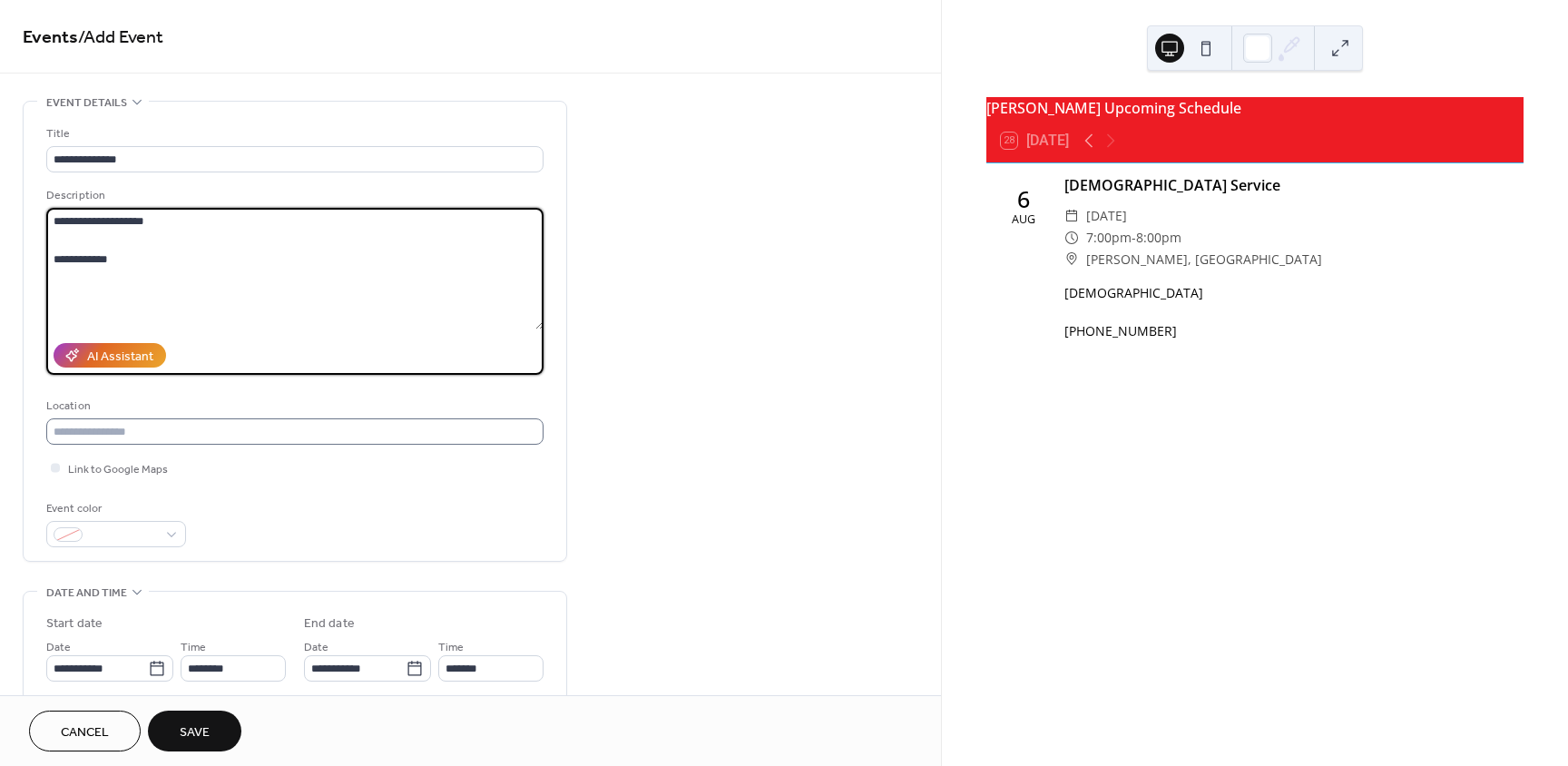 type on "**********" 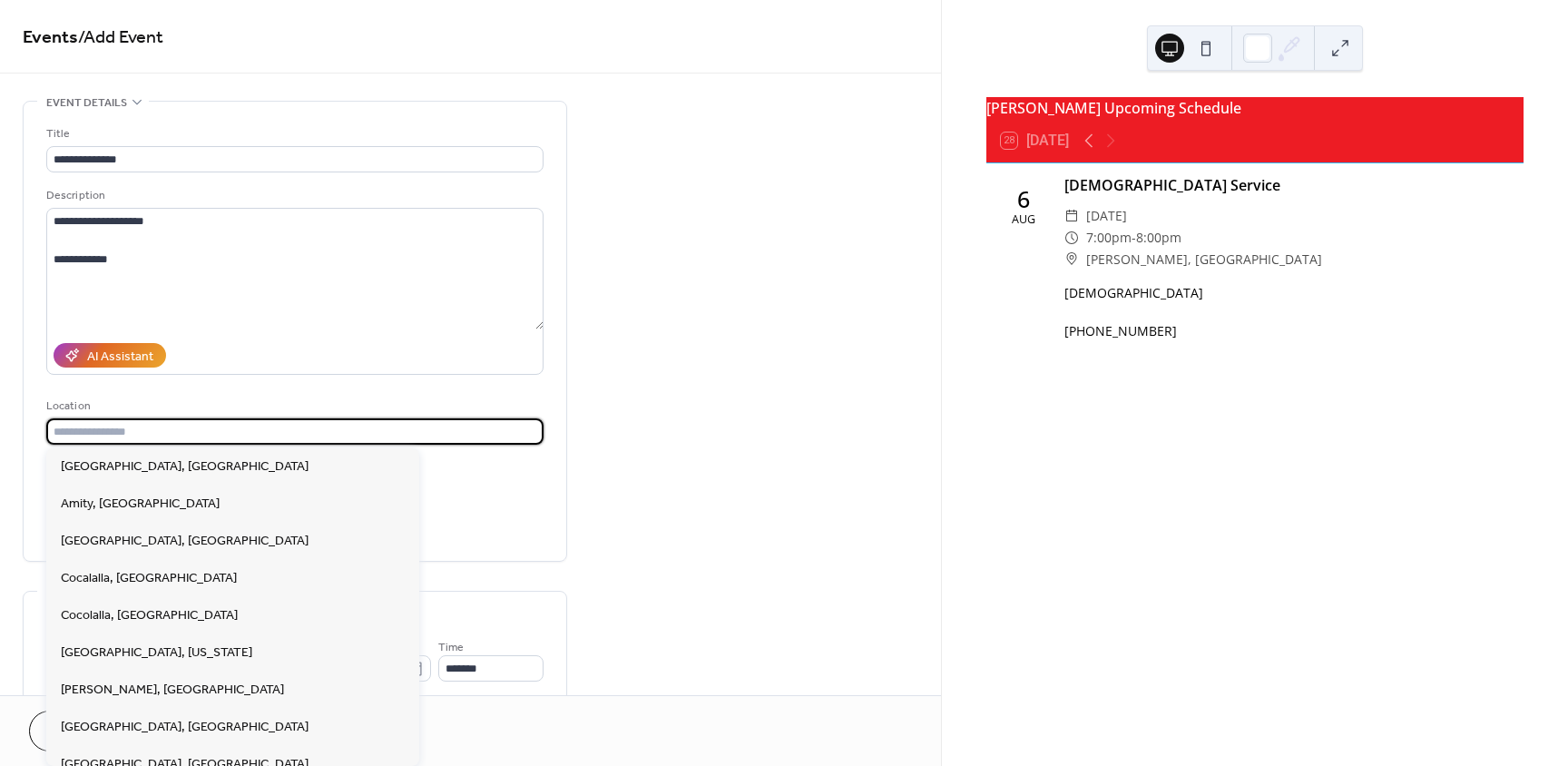 click at bounding box center [295, 431] 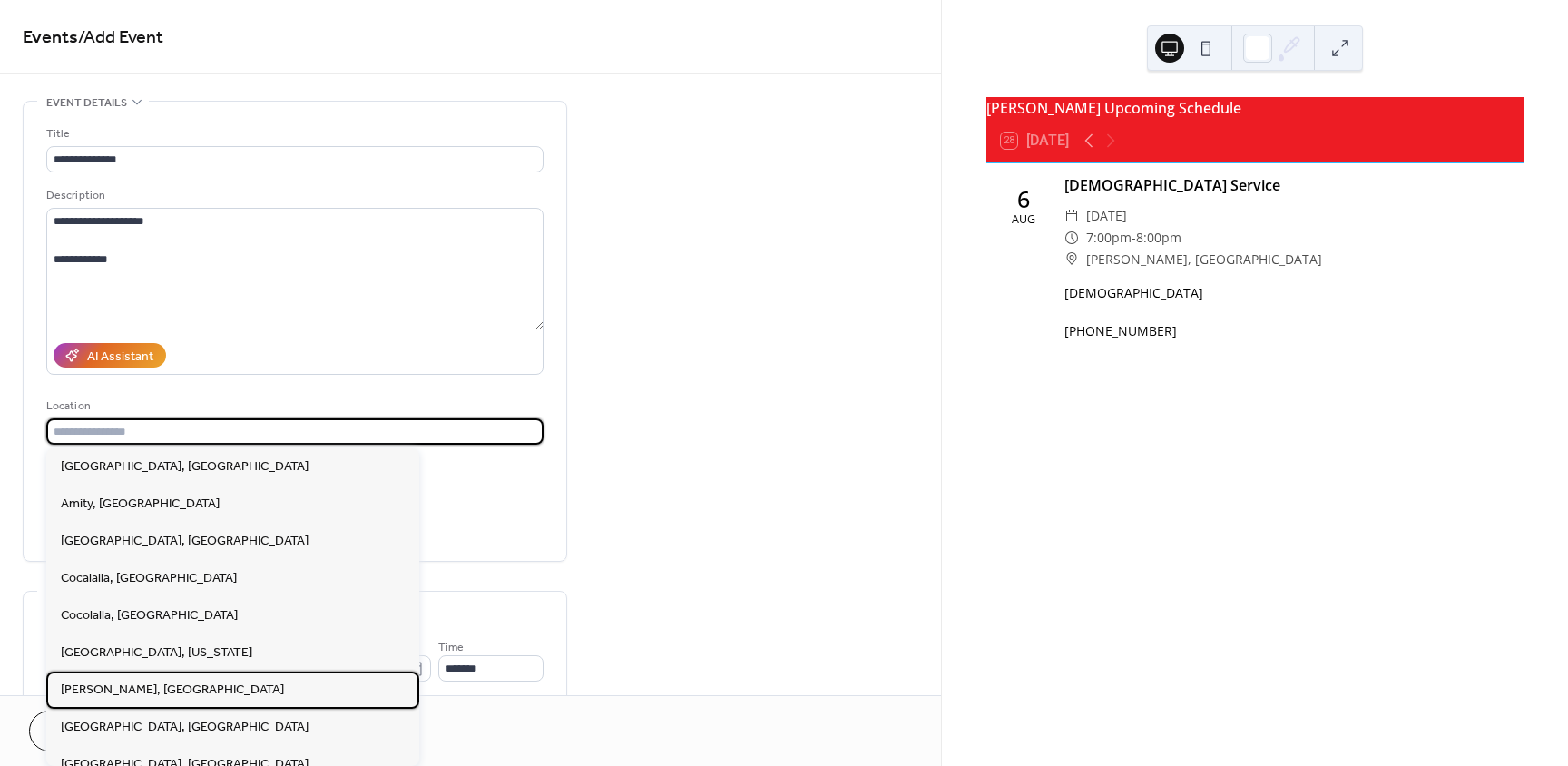 click on "[PERSON_NAME], [GEOGRAPHIC_DATA]" at bounding box center (172, 690) 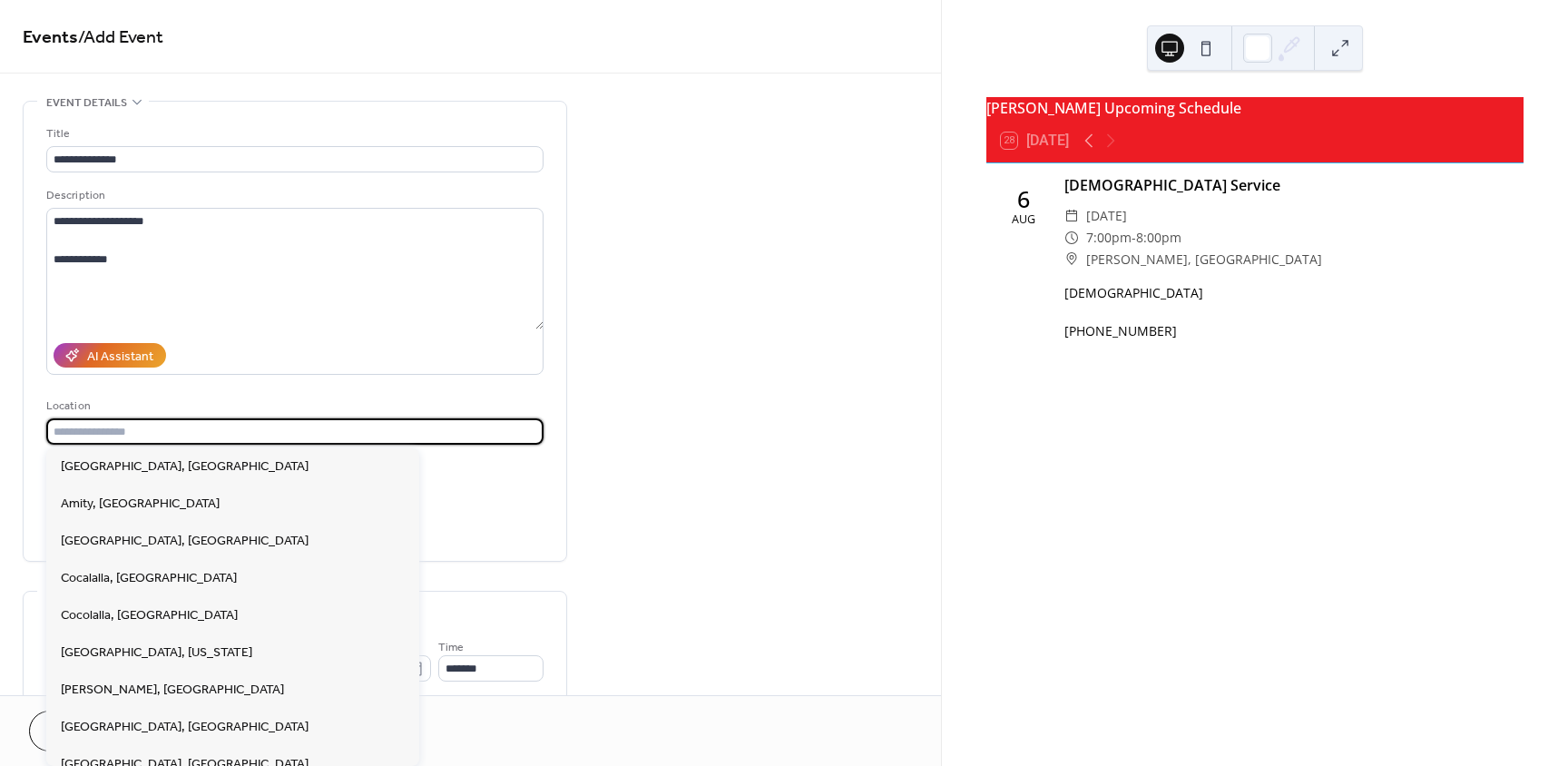 type on "*********" 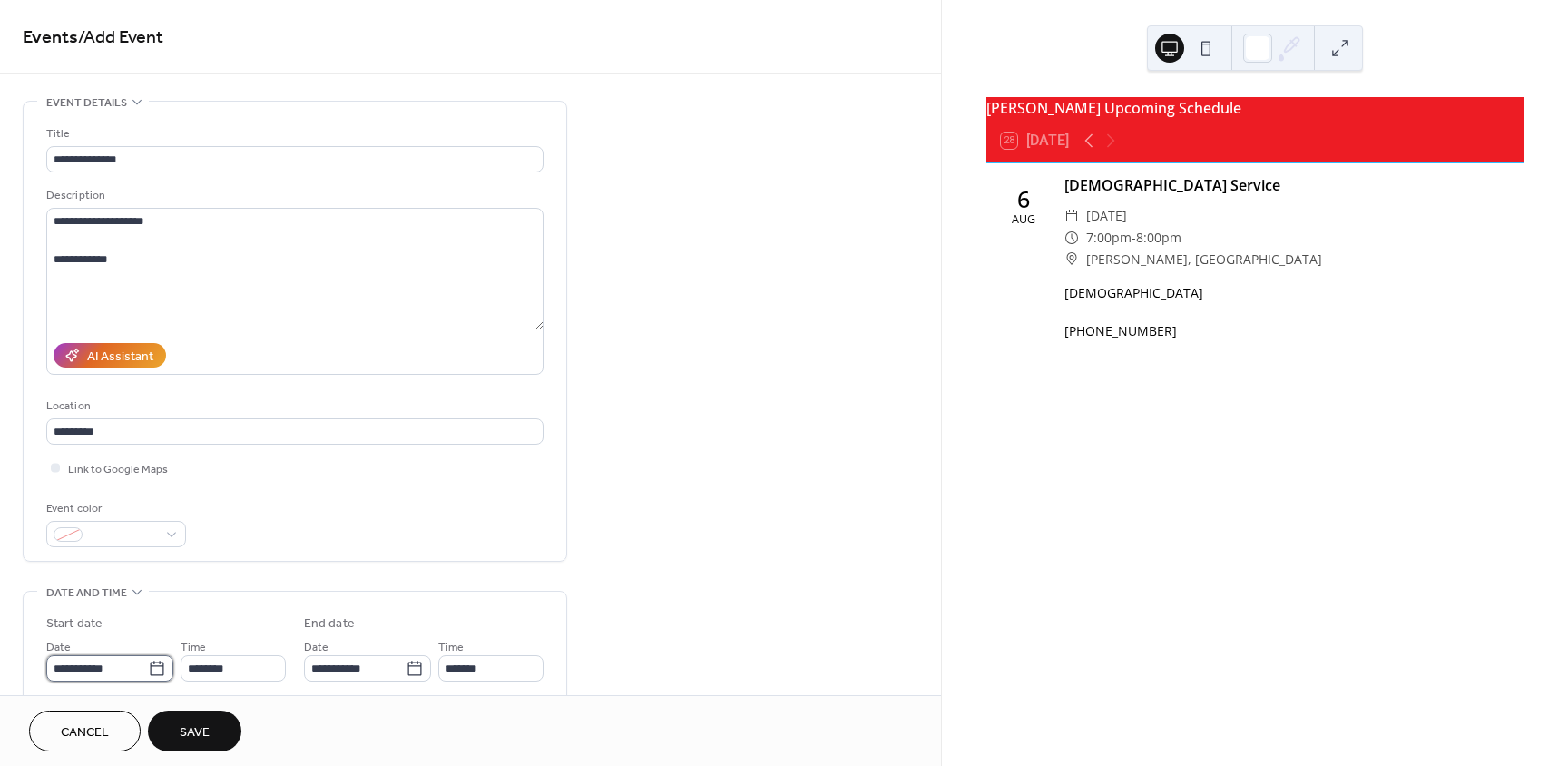 click on "**********" at bounding box center (97, 668) 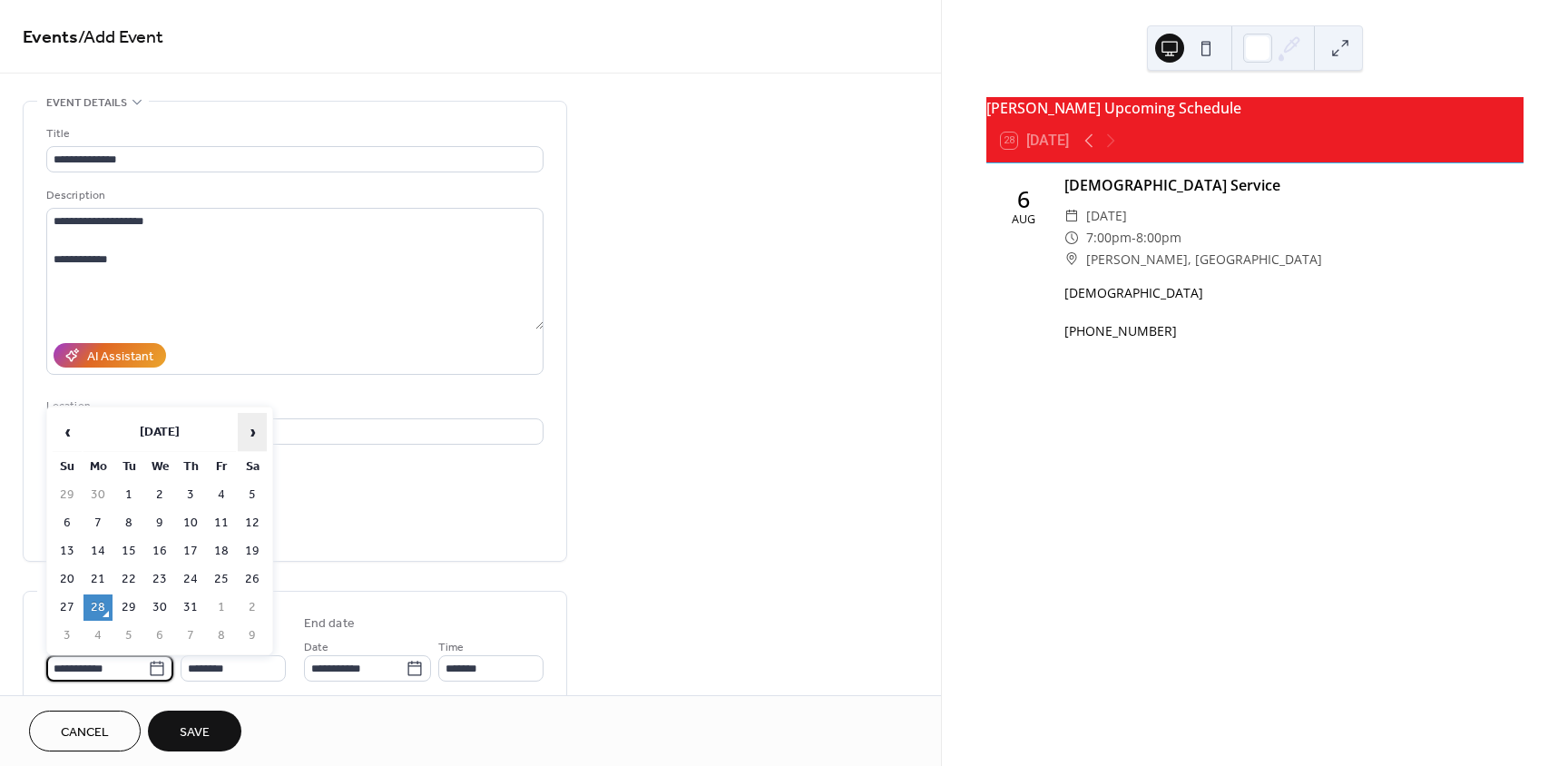 click on "›" at bounding box center [252, 432] 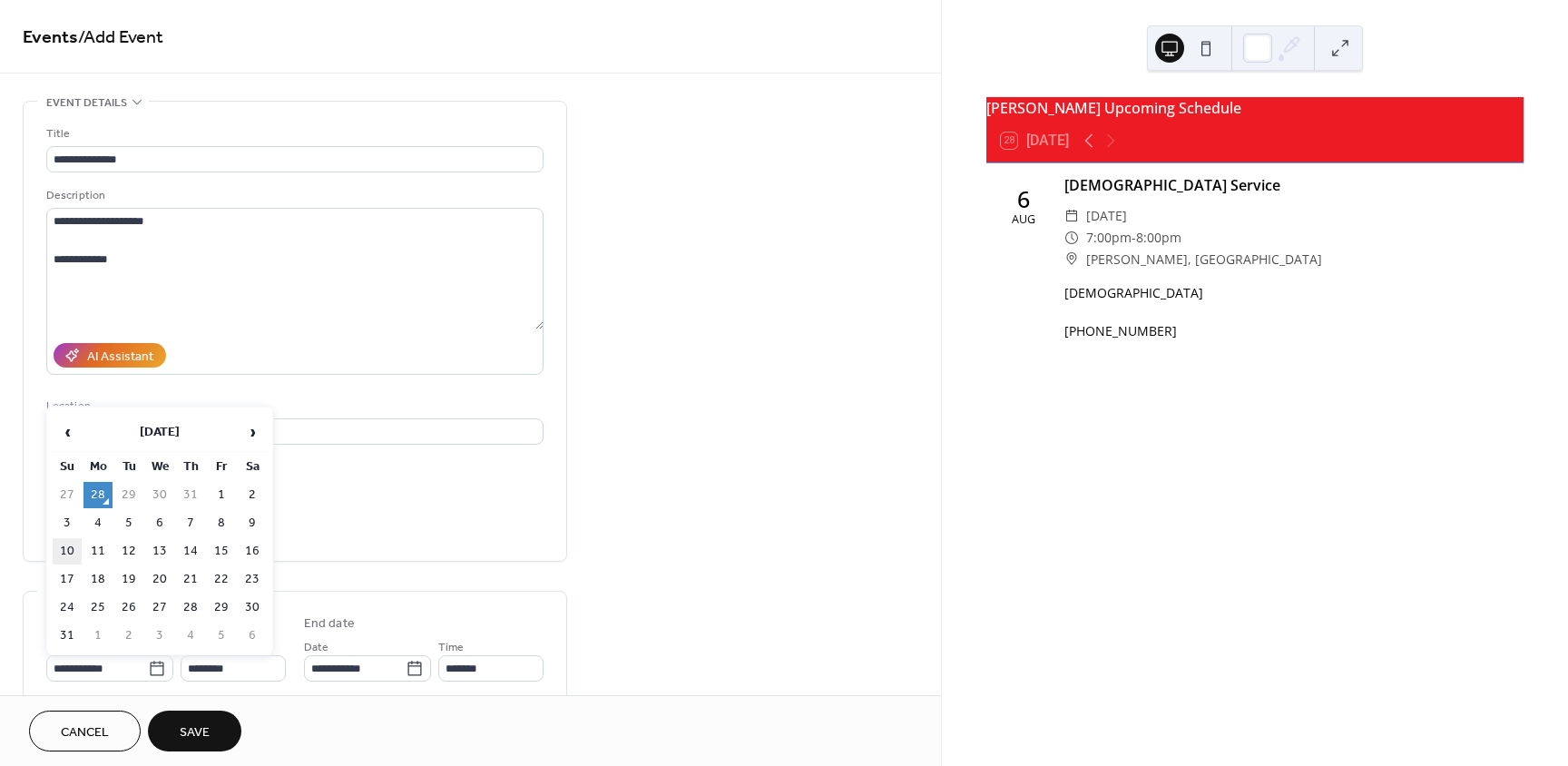 click on "10" at bounding box center (67, 551) 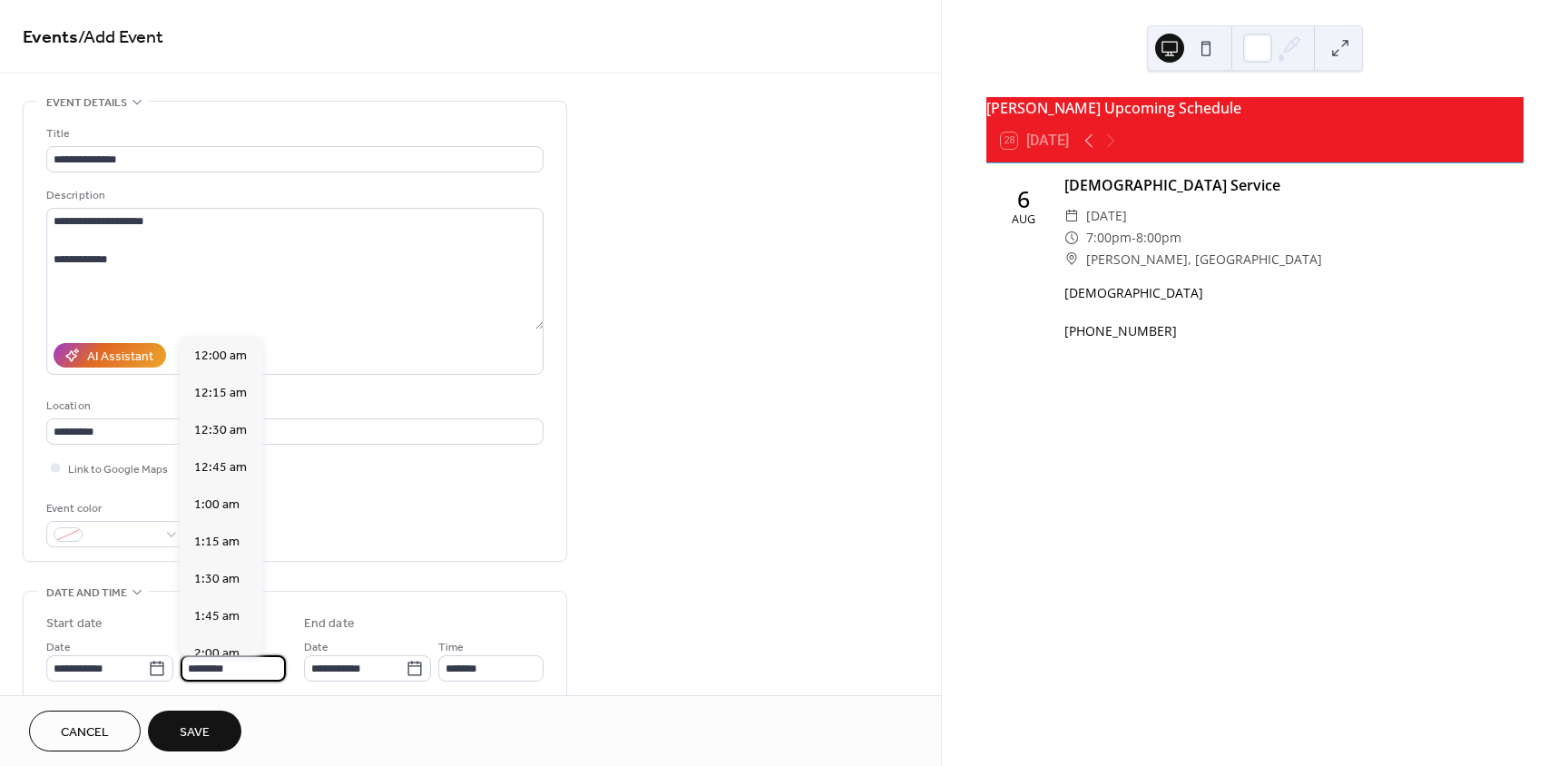click on "********" at bounding box center [233, 668] 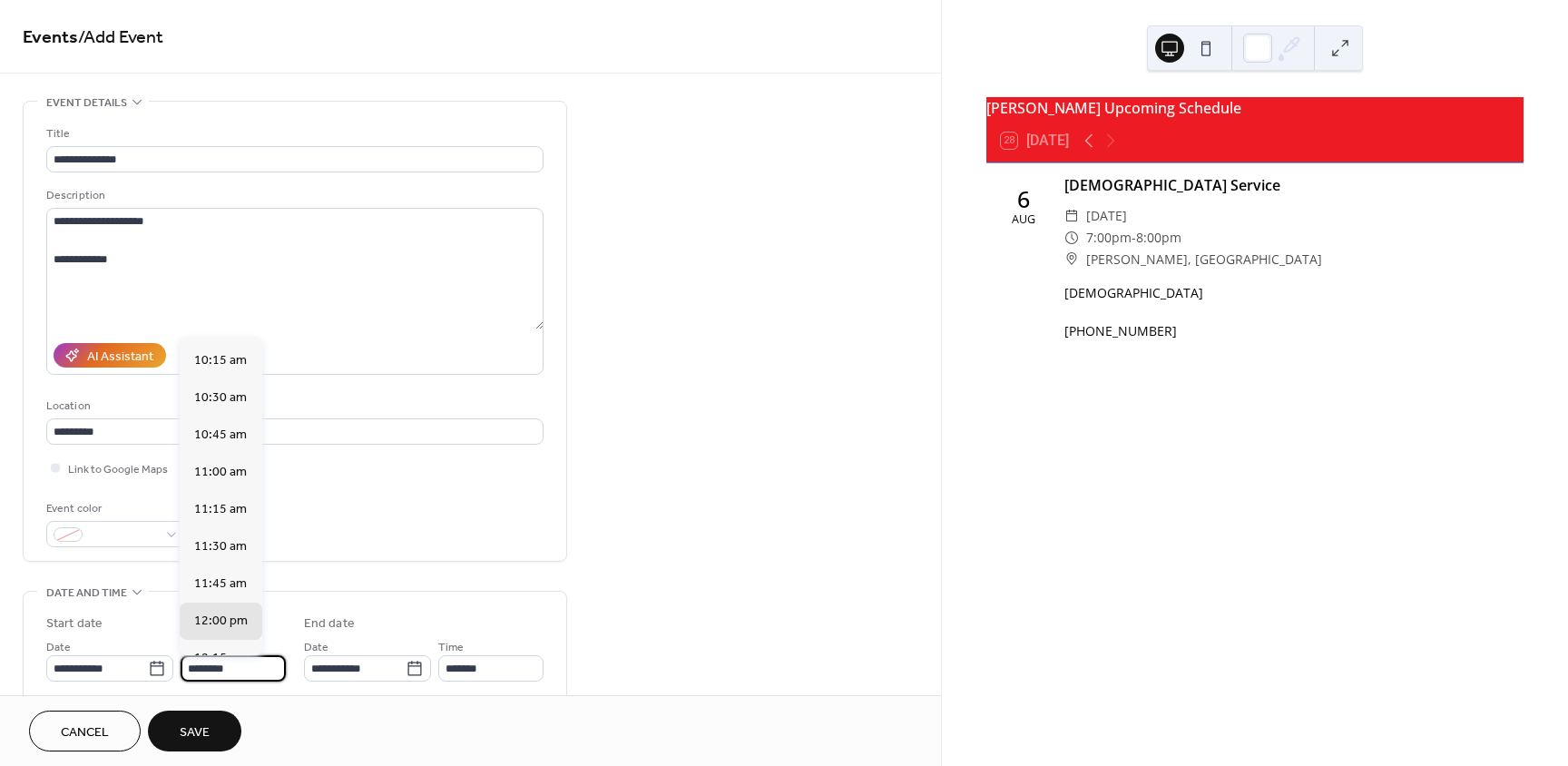 scroll, scrollTop: 1514, scrollLeft: 0, axis: vertical 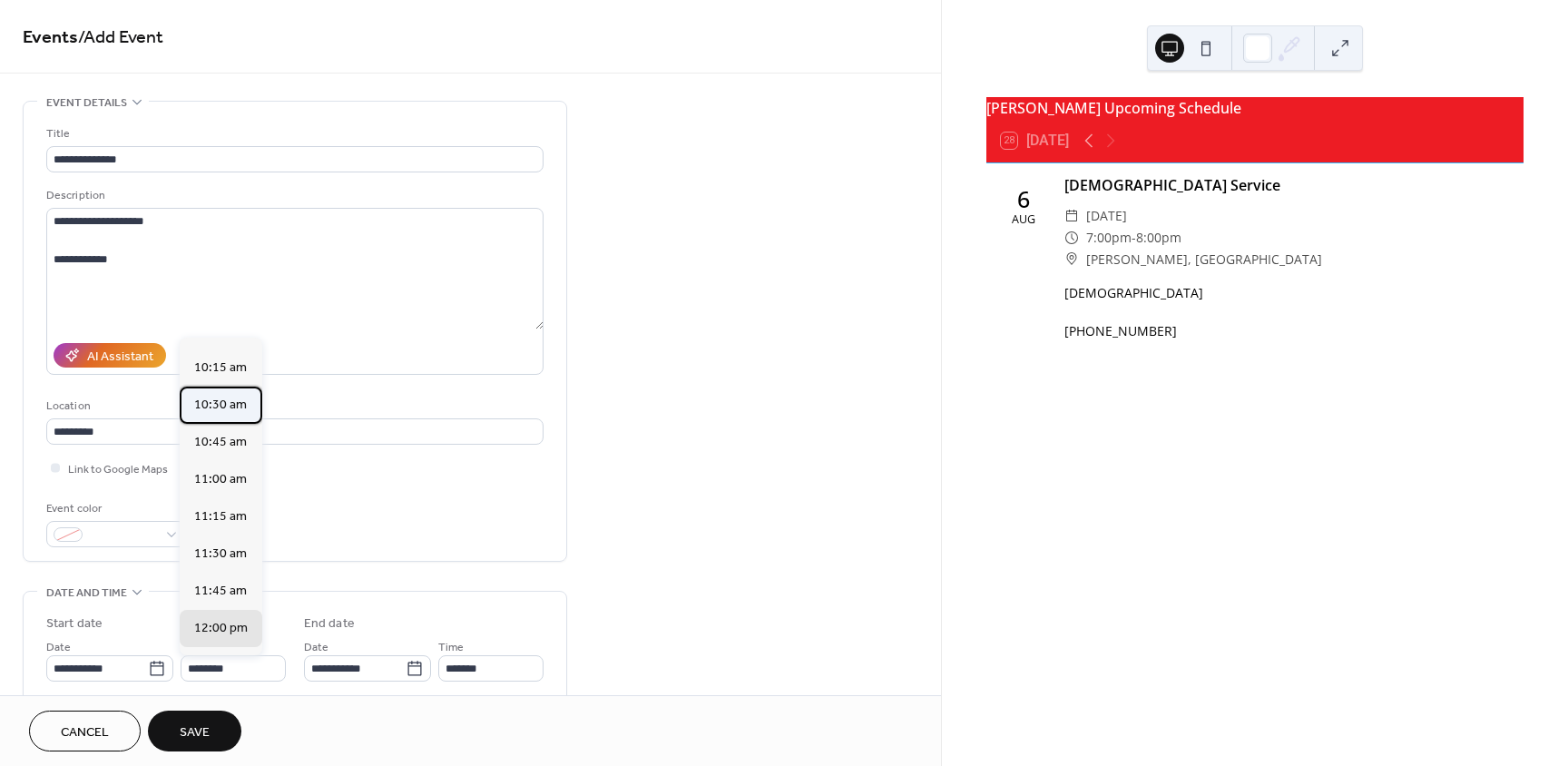 click on "10:30 am" at bounding box center [220, 405] 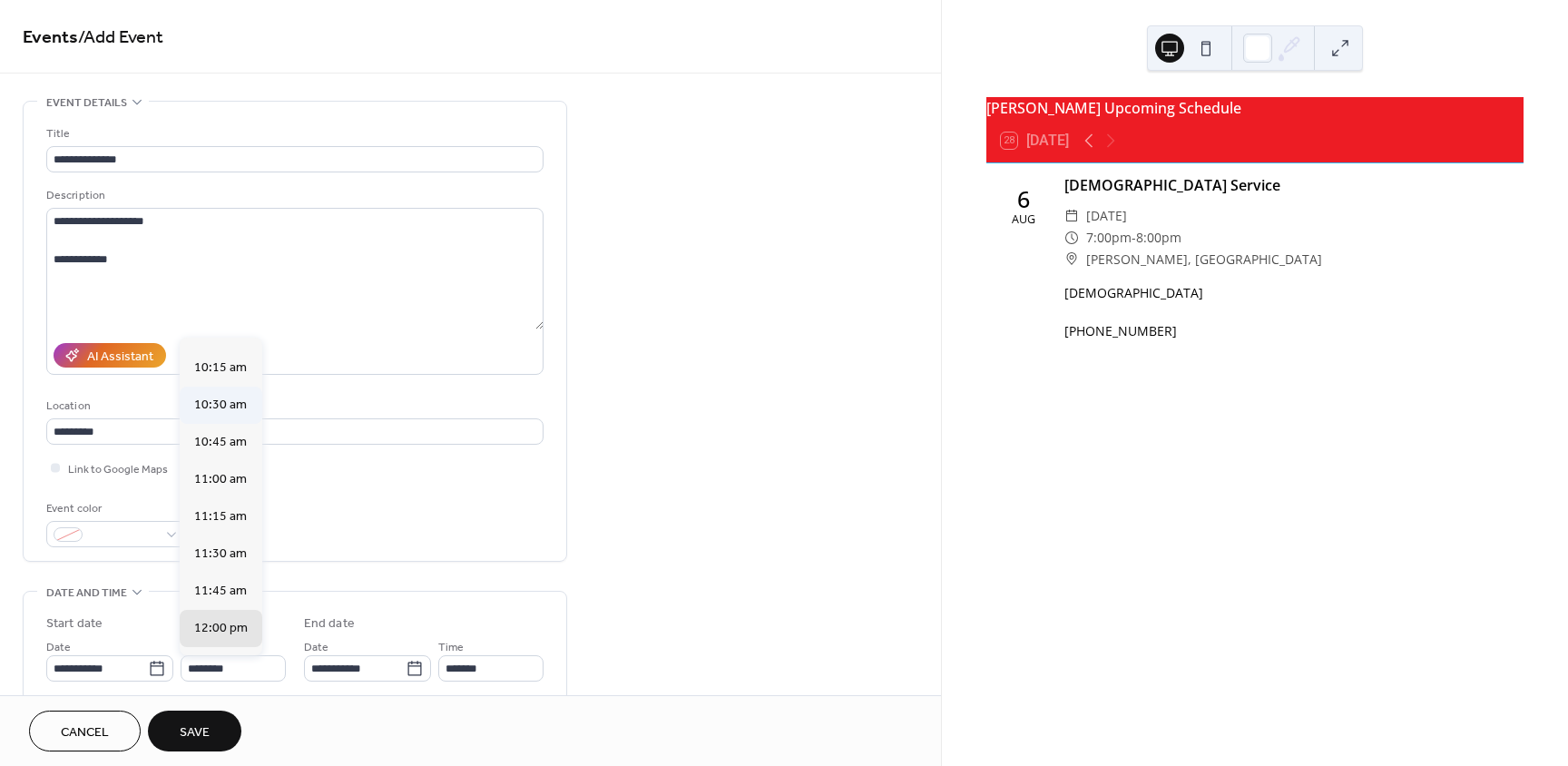 type on "********" 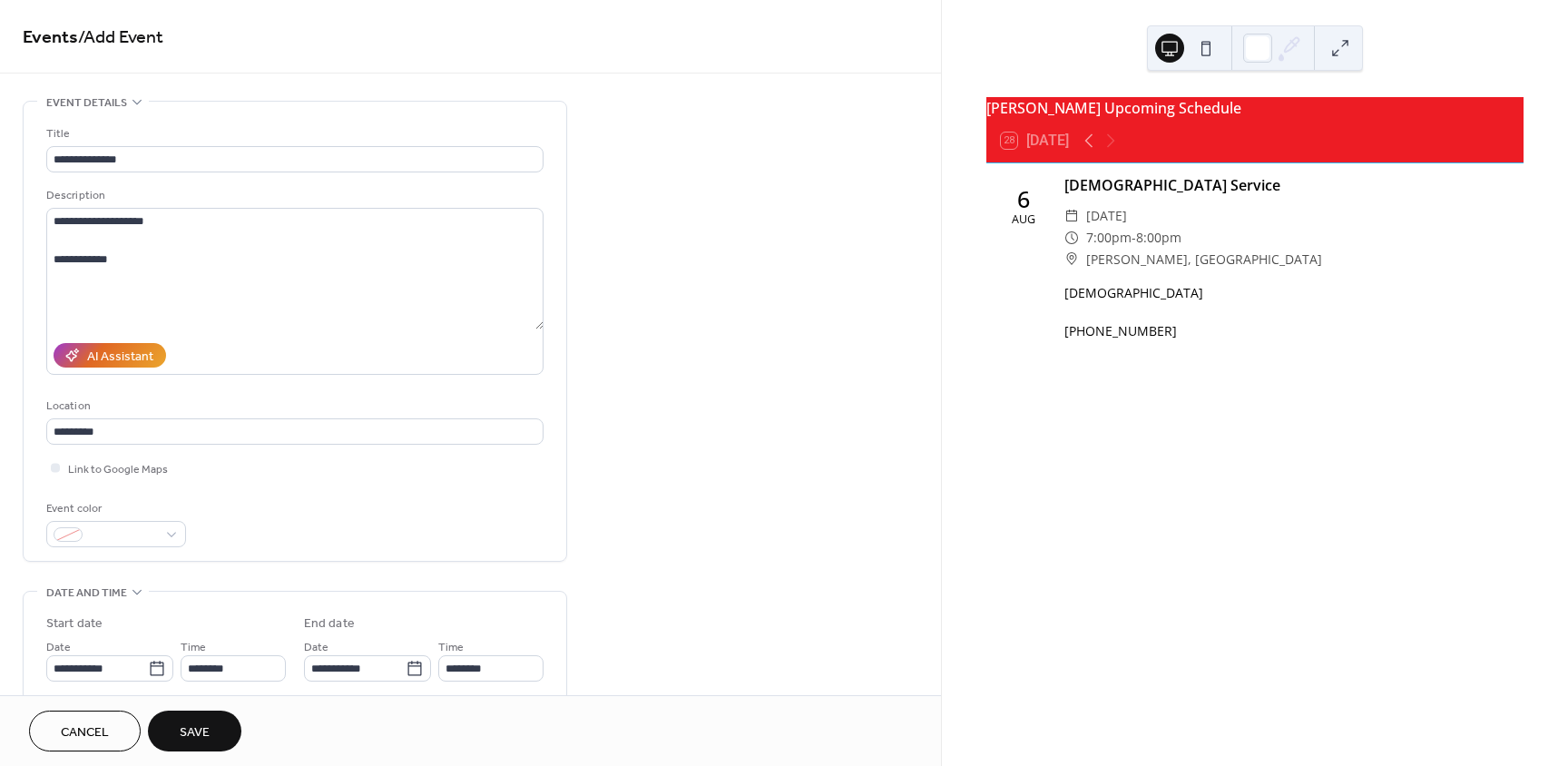 click on "Save" at bounding box center (194, 732) 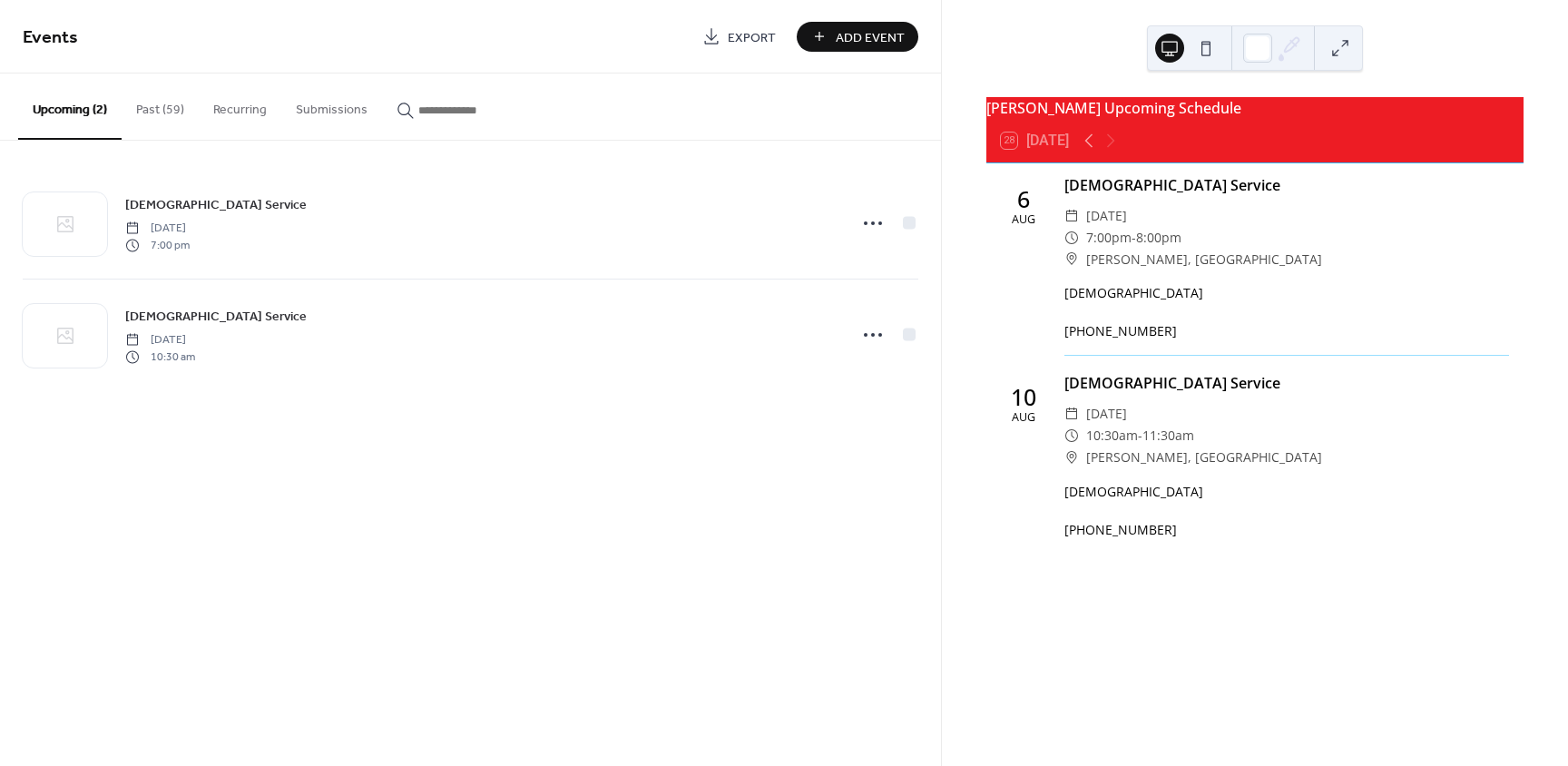 click on "Add Event" at bounding box center (870, 37) 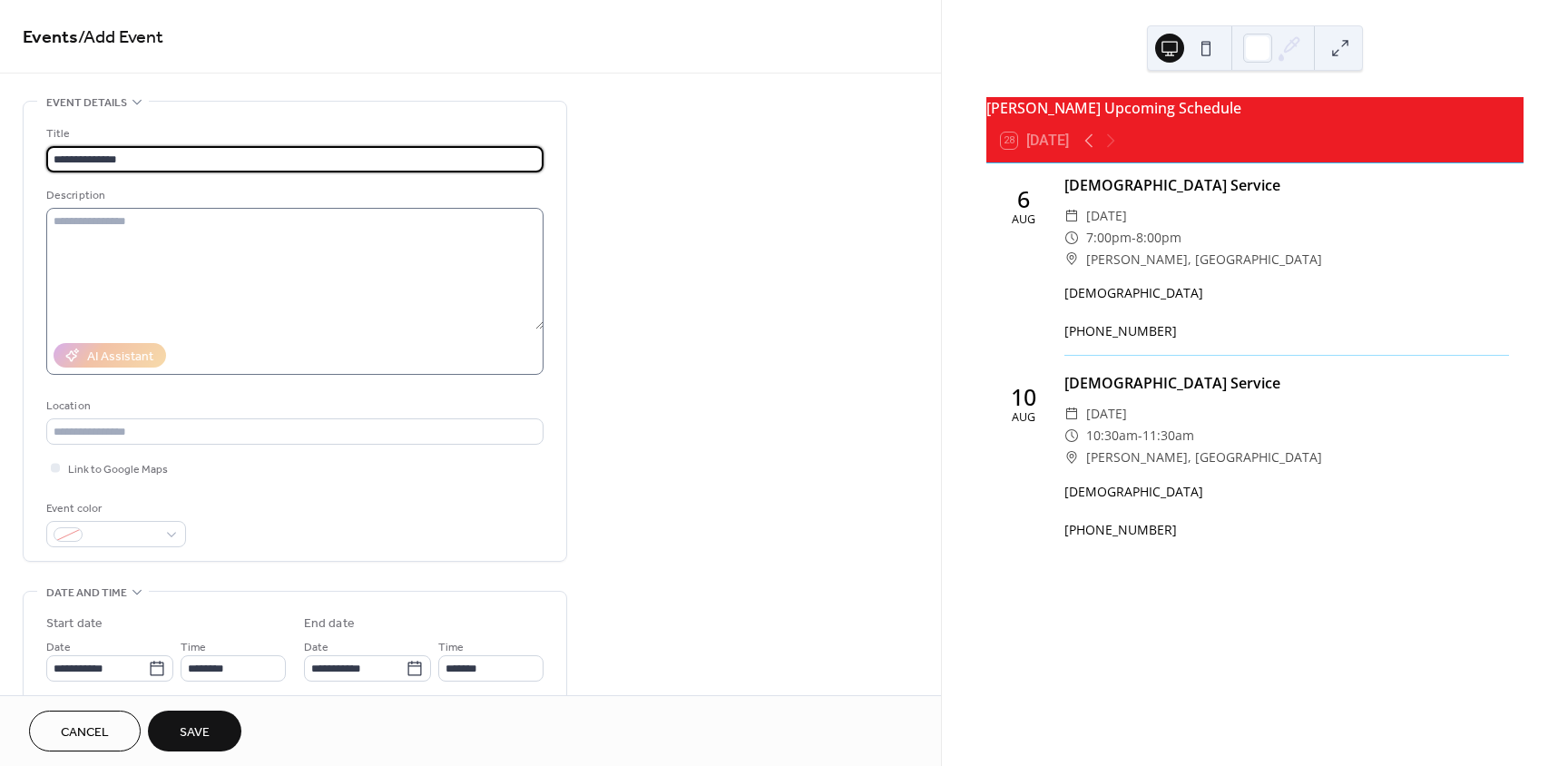 type on "**********" 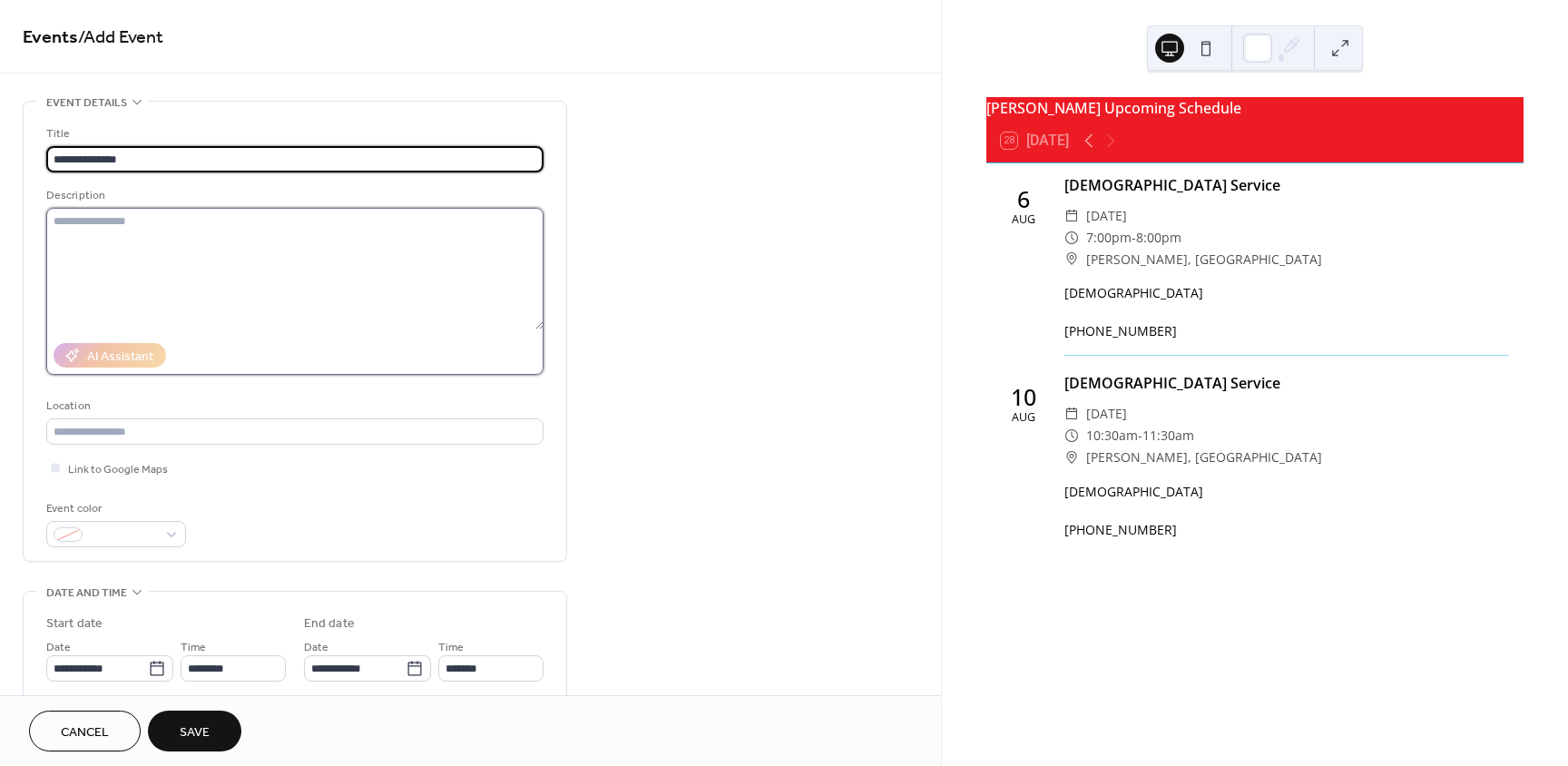 click at bounding box center [295, 269] 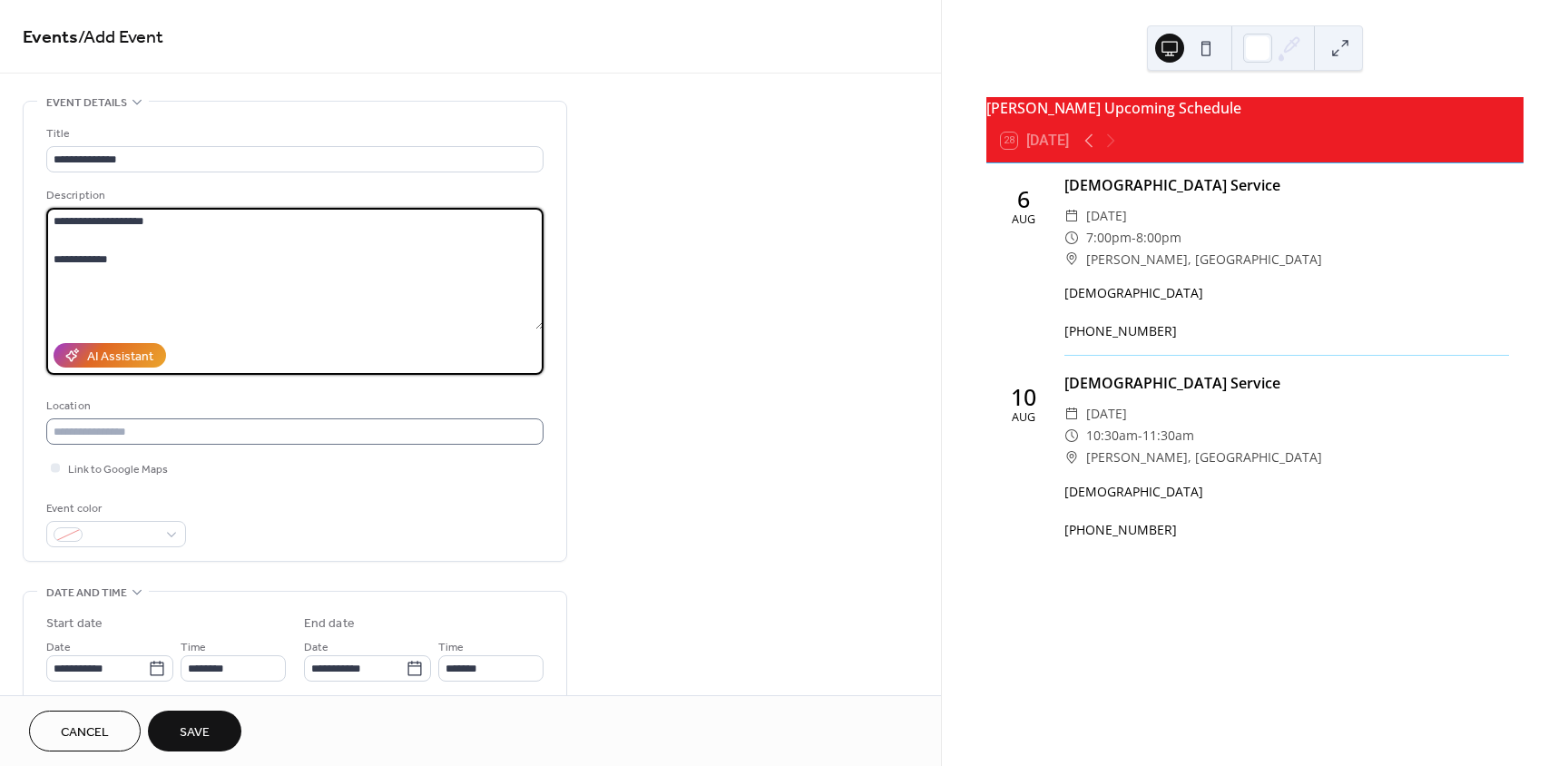 type on "**********" 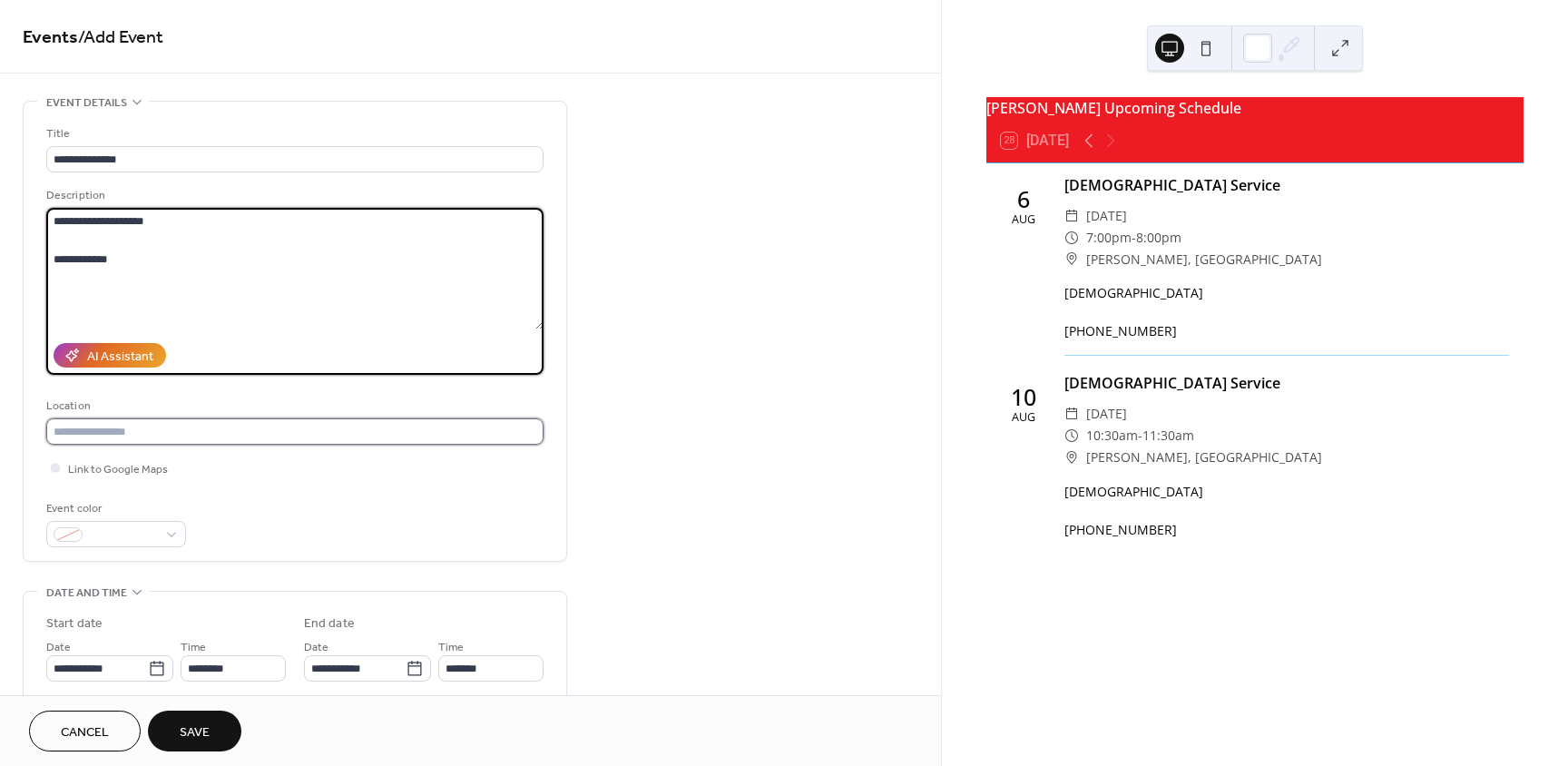click at bounding box center [295, 431] 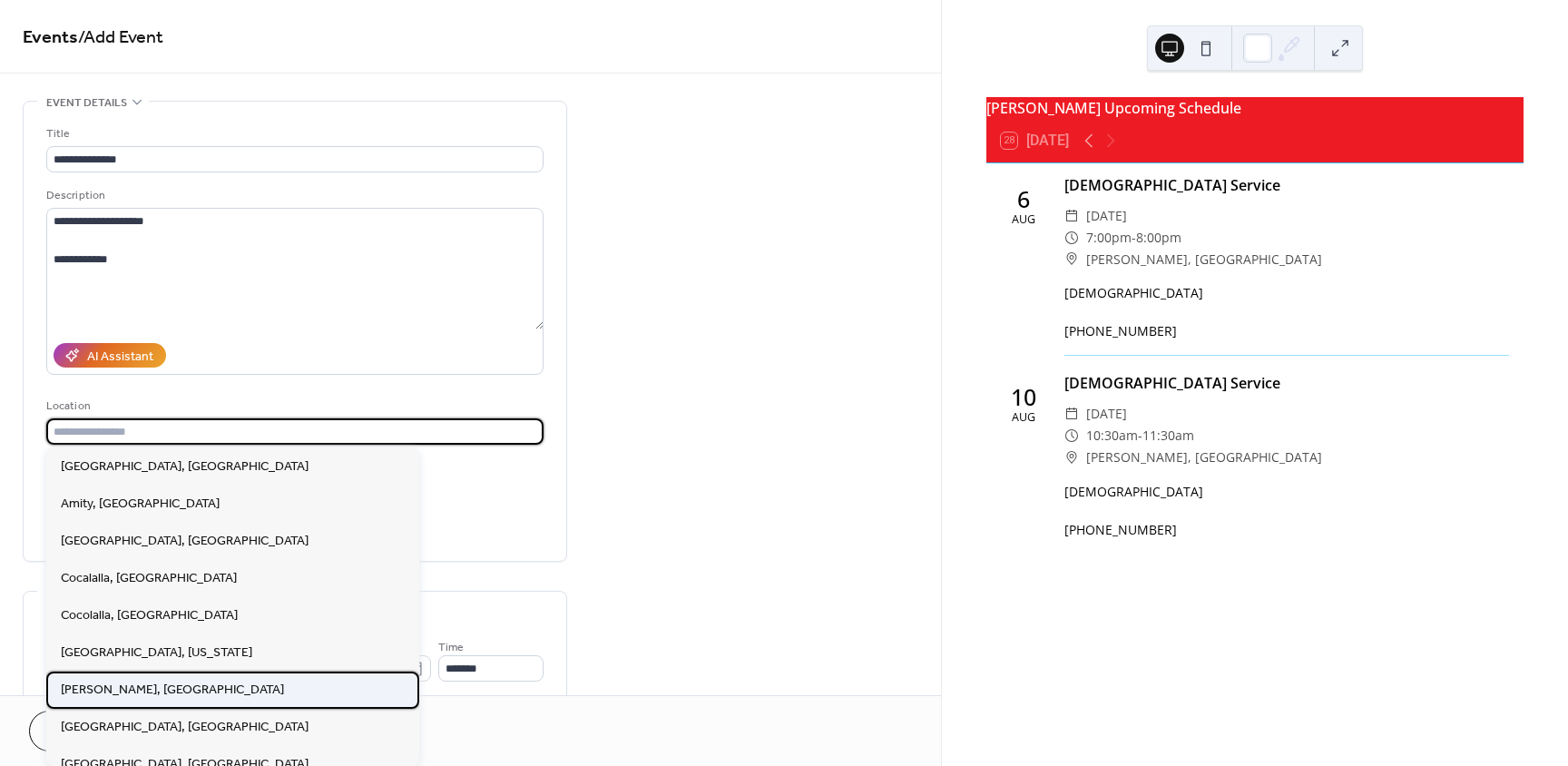 click on "[PERSON_NAME], [GEOGRAPHIC_DATA]" at bounding box center [172, 690] 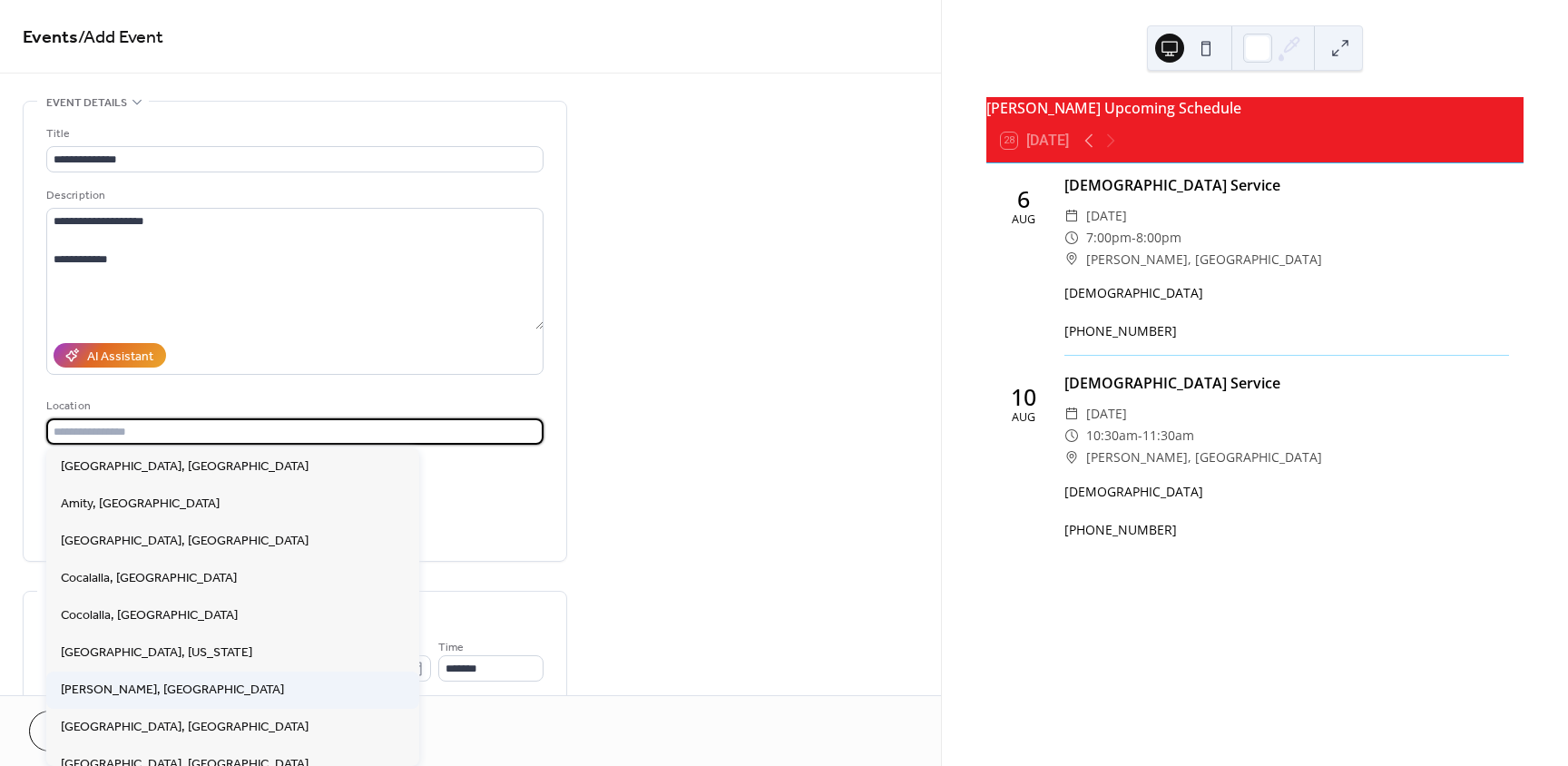 type on "*********" 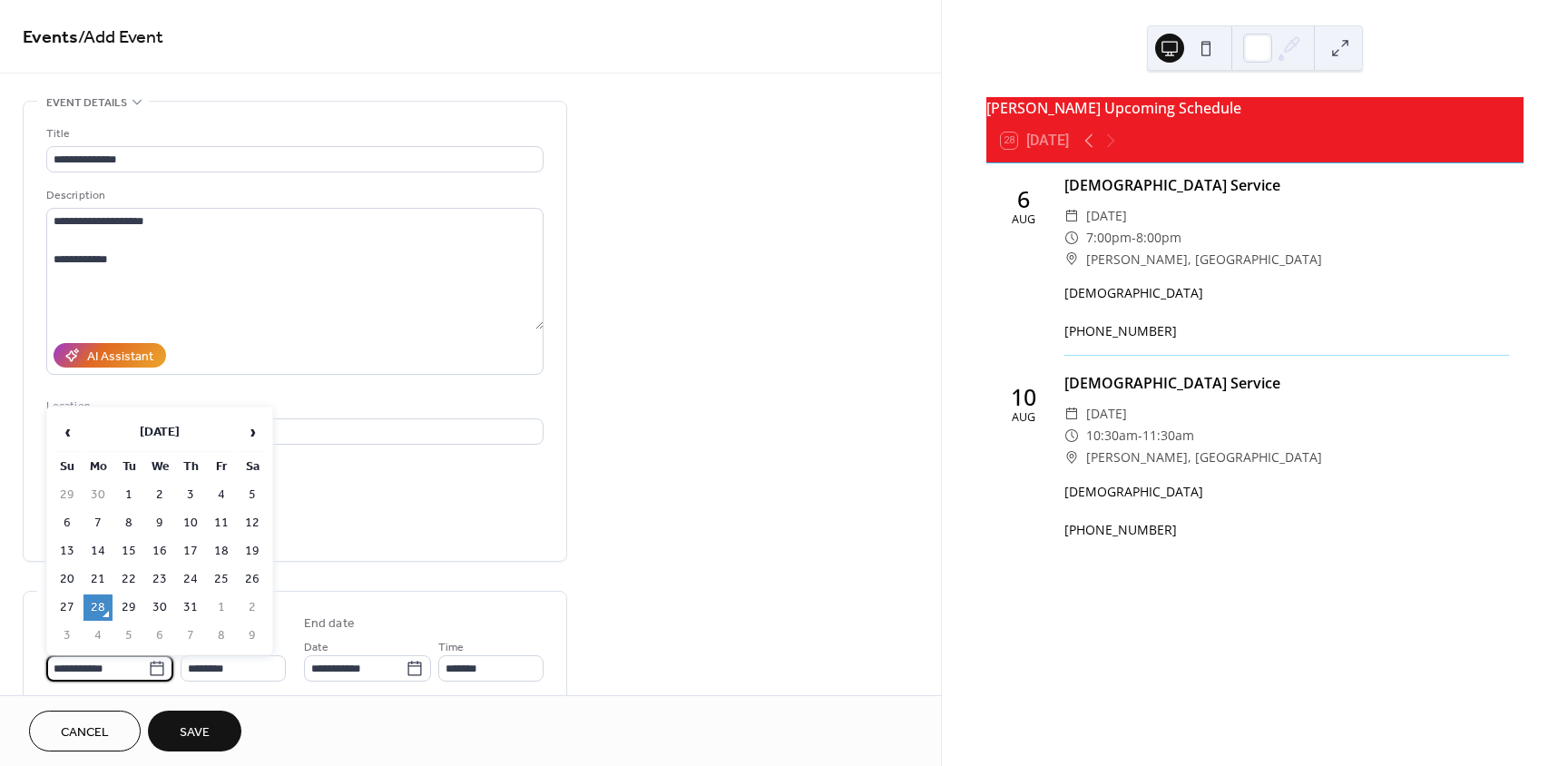 click on "**********" at bounding box center (97, 668) 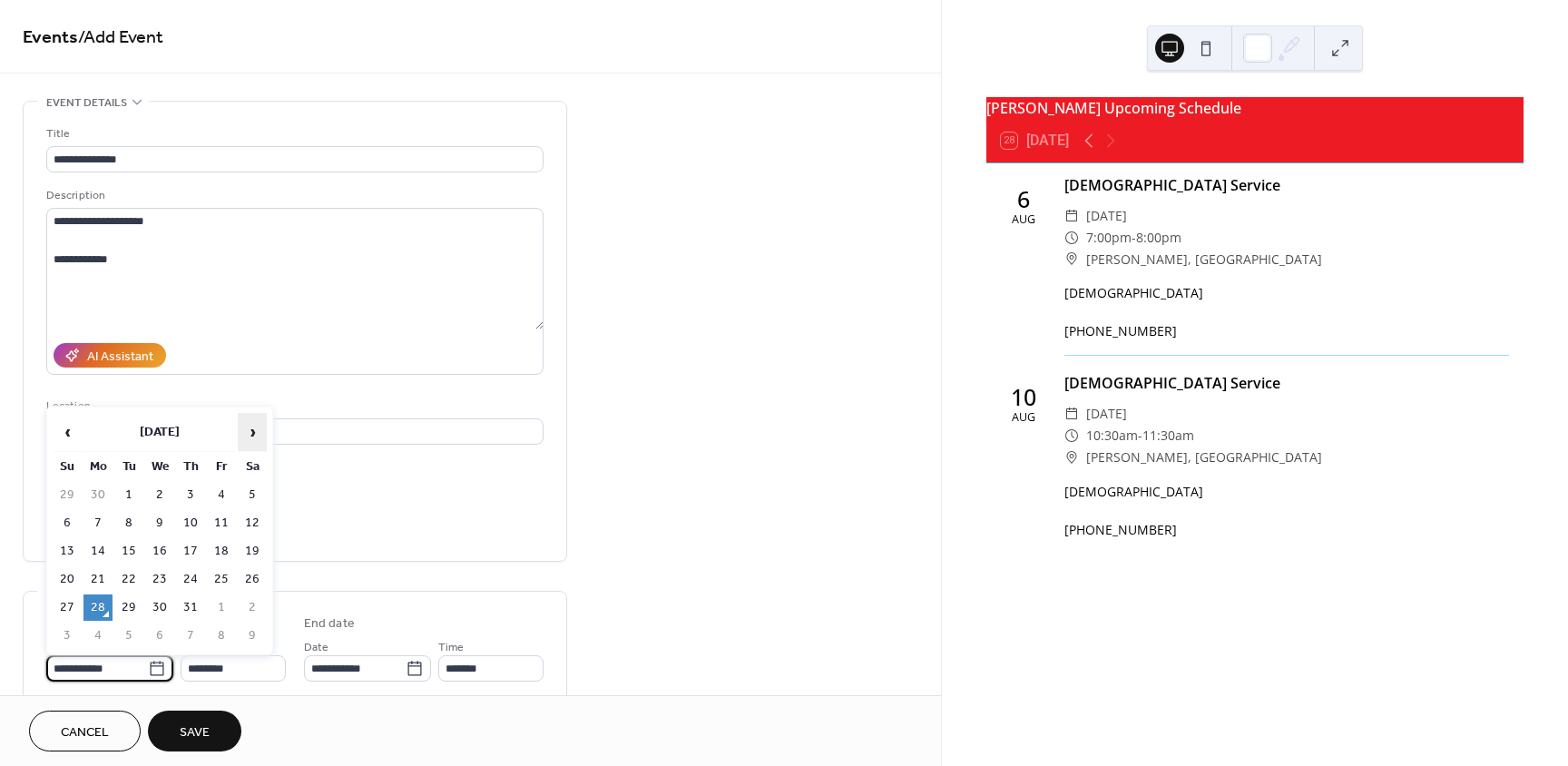 click on "›" at bounding box center [252, 432] 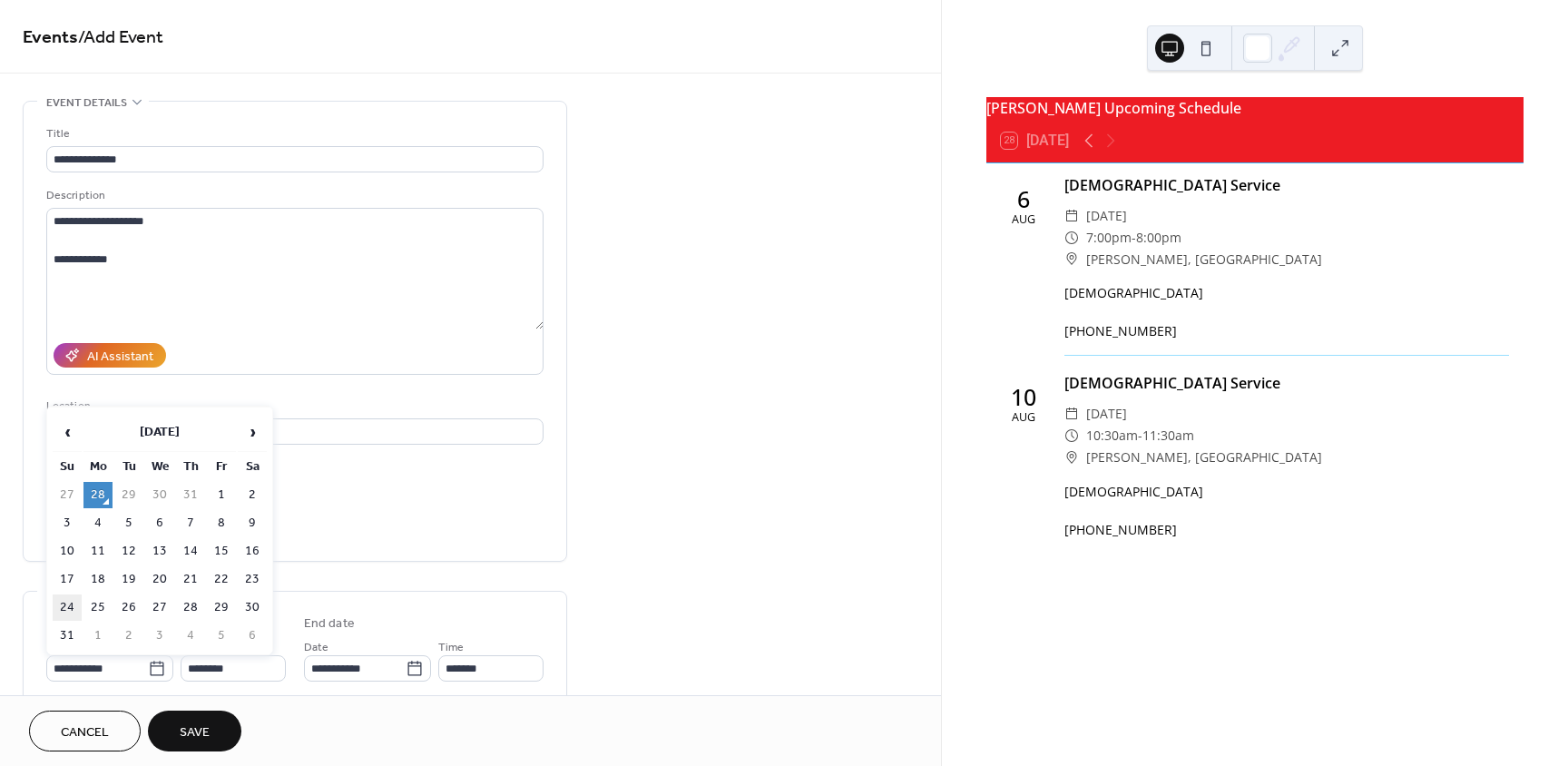 click on "24" at bounding box center (67, 607) 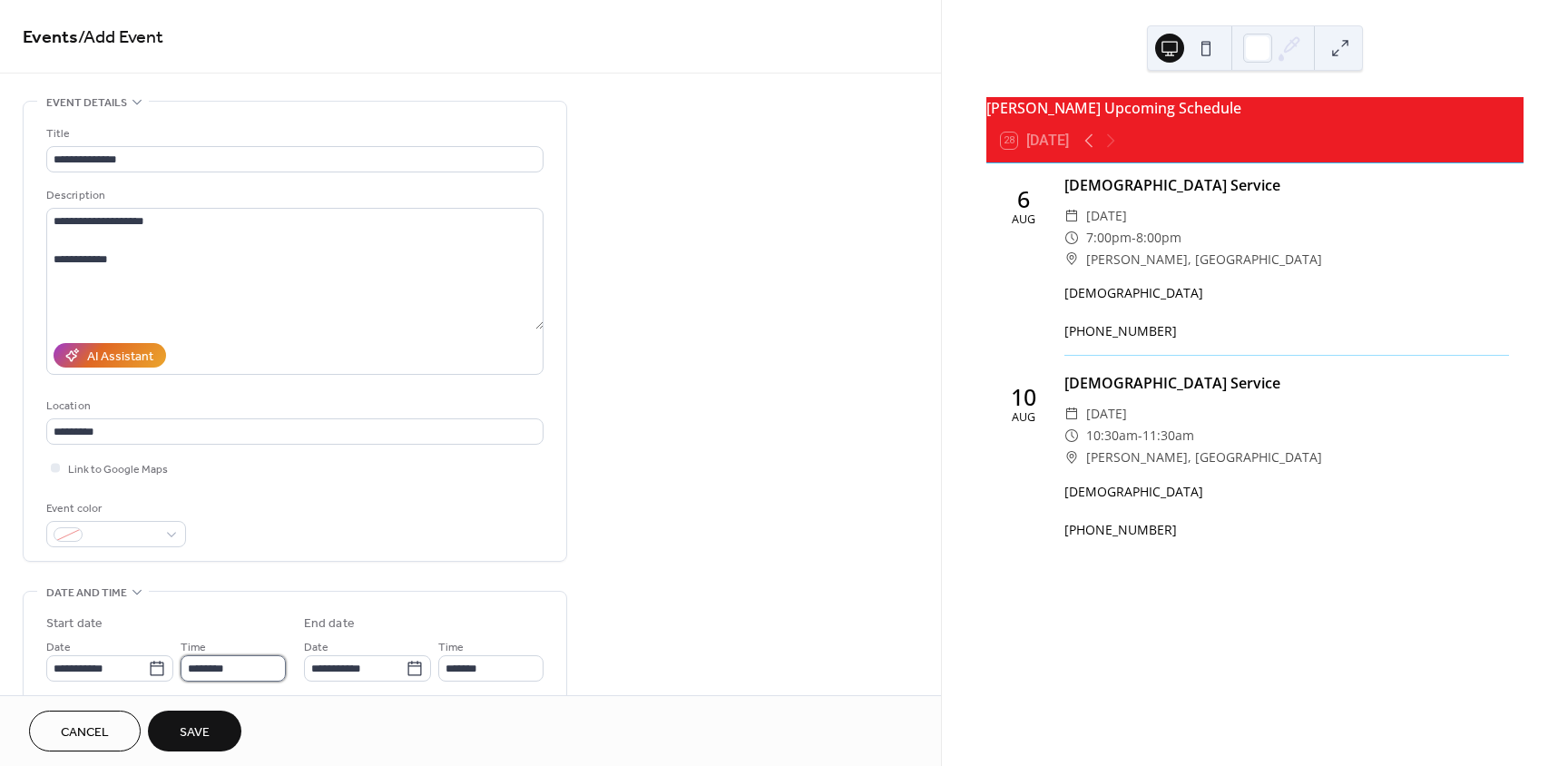click on "********" at bounding box center (233, 668) 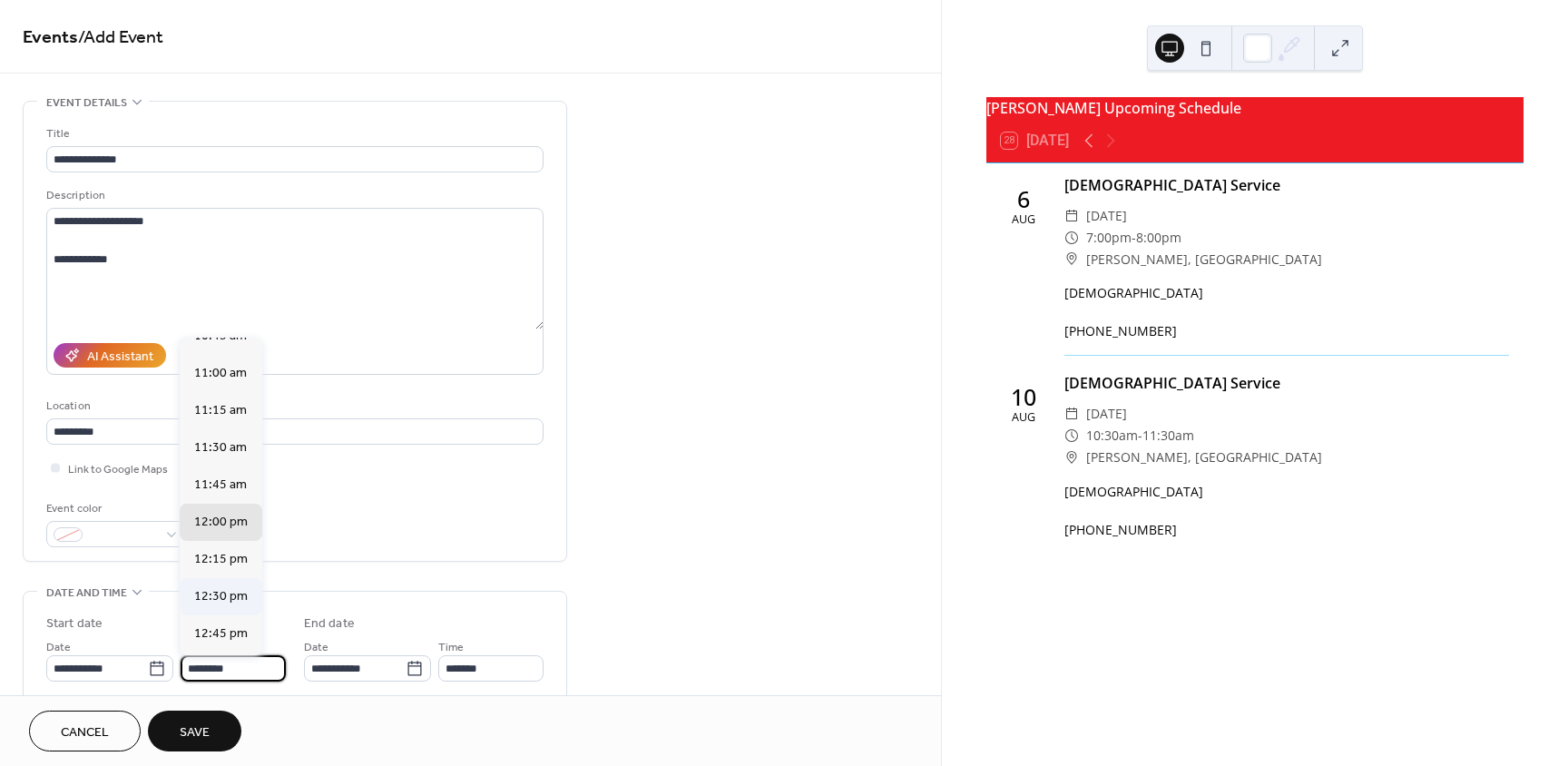 scroll, scrollTop: 1514, scrollLeft: 0, axis: vertical 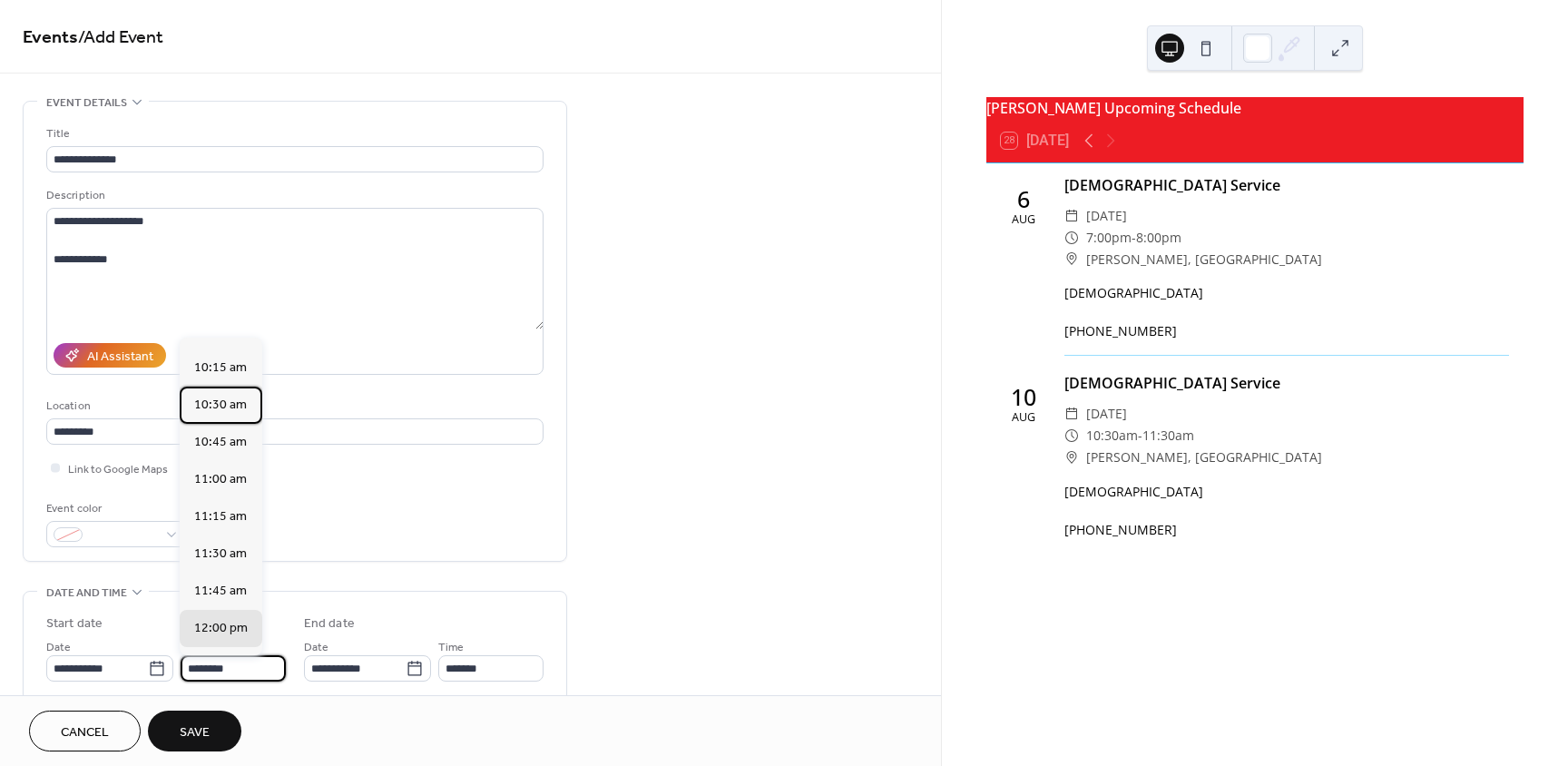 click on "10:30 am" at bounding box center (220, 405) 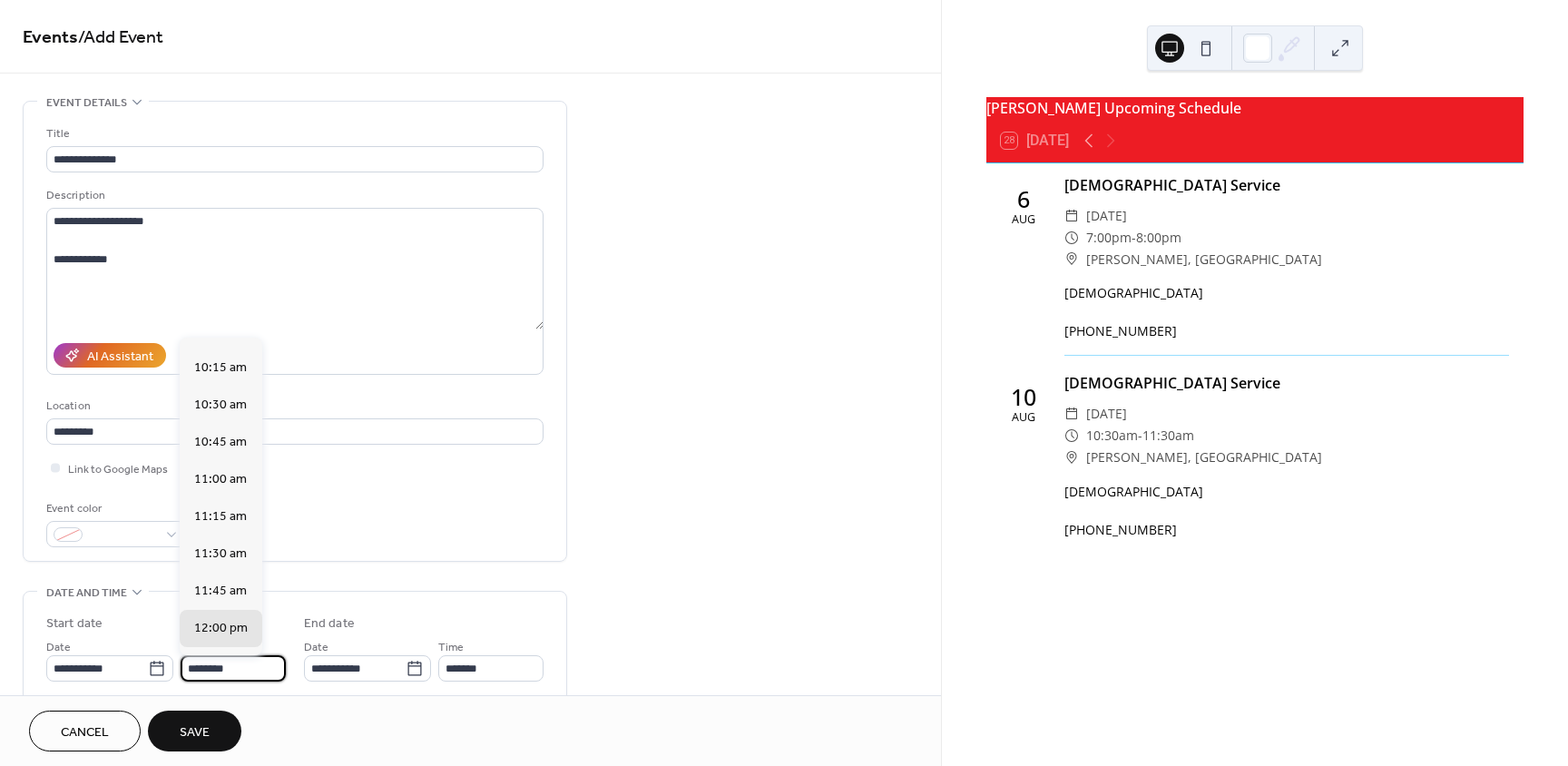 type on "********" 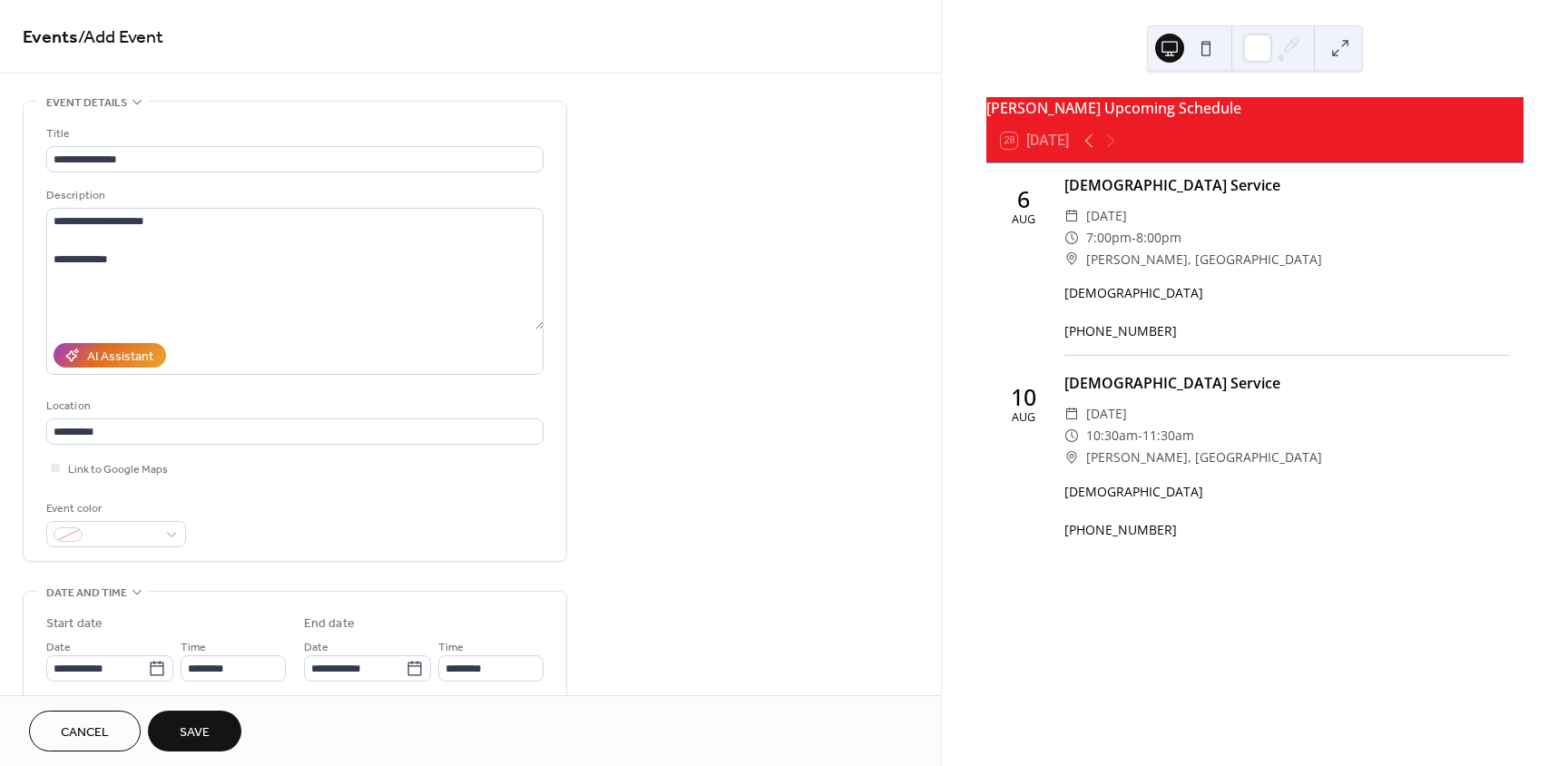 click on "Save" at bounding box center [194, 731] 